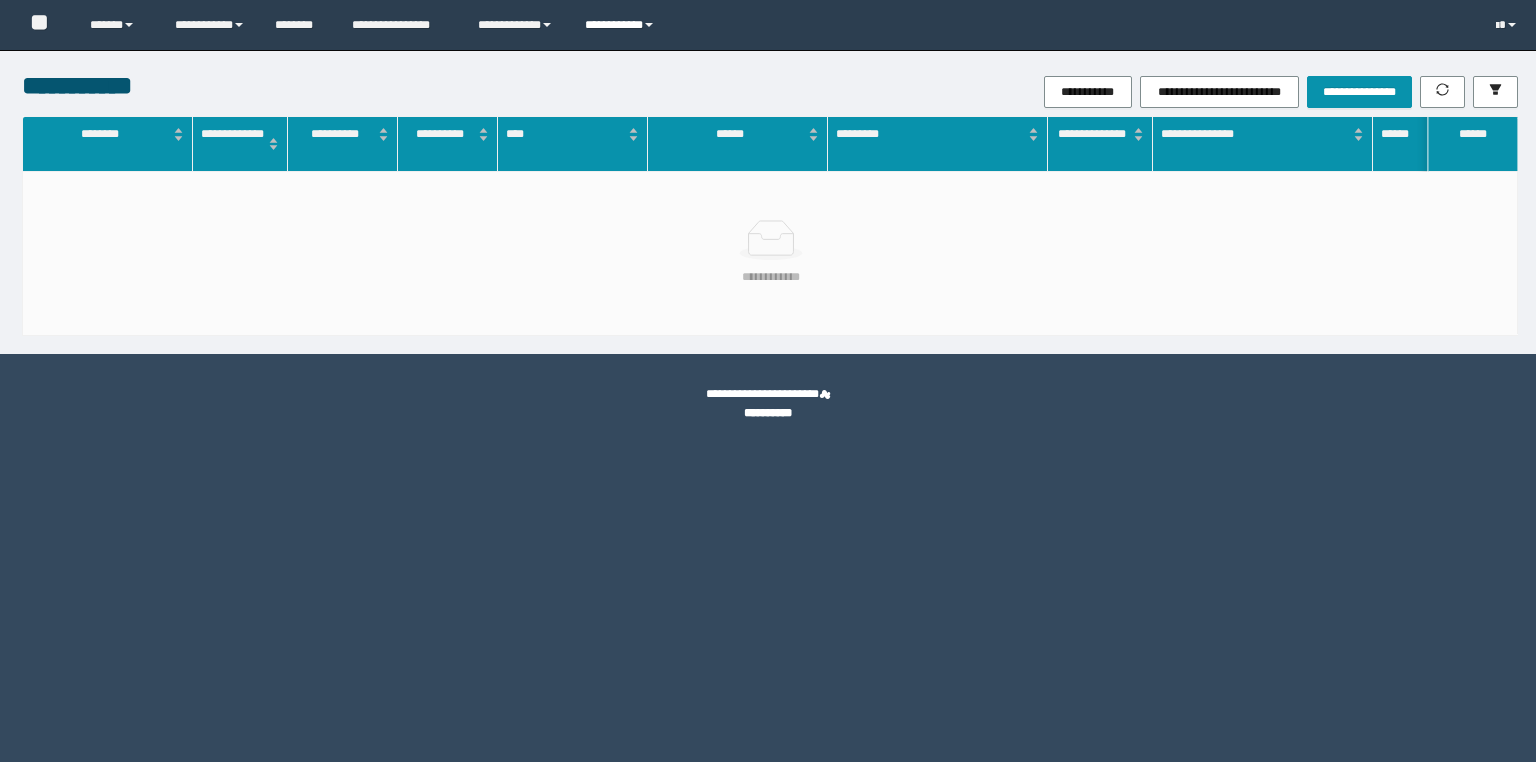 scroll, scrollTop: 0, scrollLeft: 0, axis: both 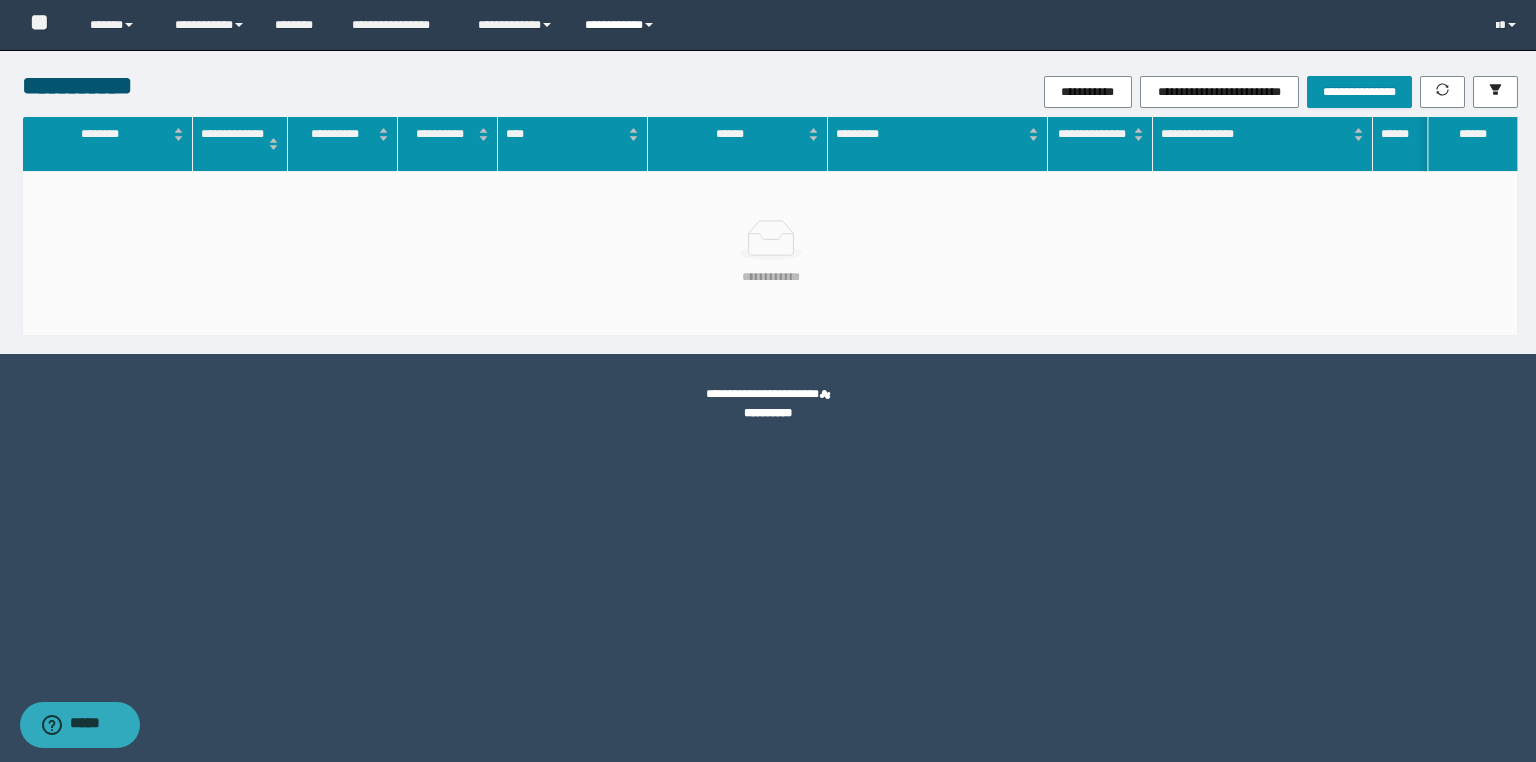 click on "**********" at bounding box center [622, 25] 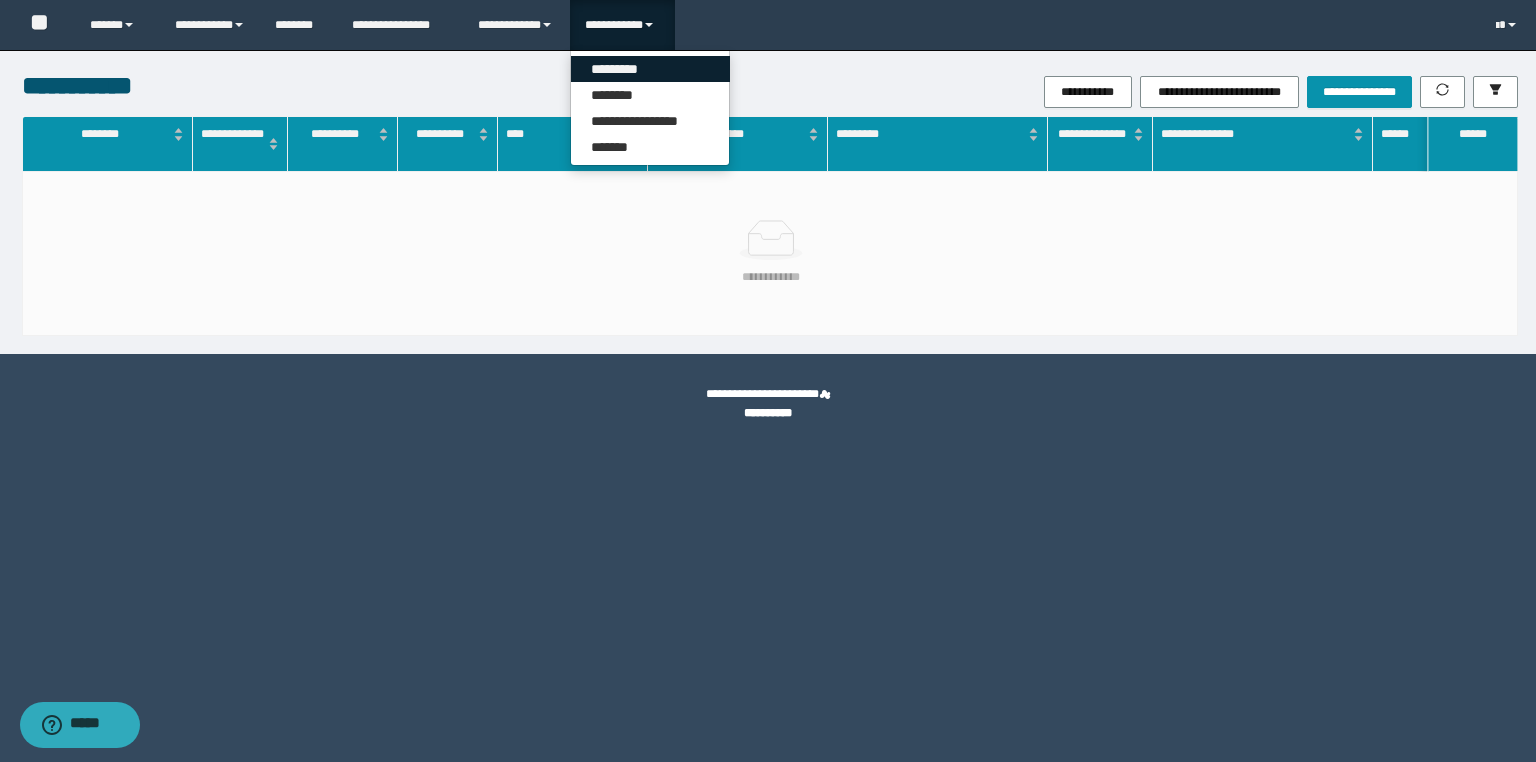 click on "*********" at bounding box center (650, 69) 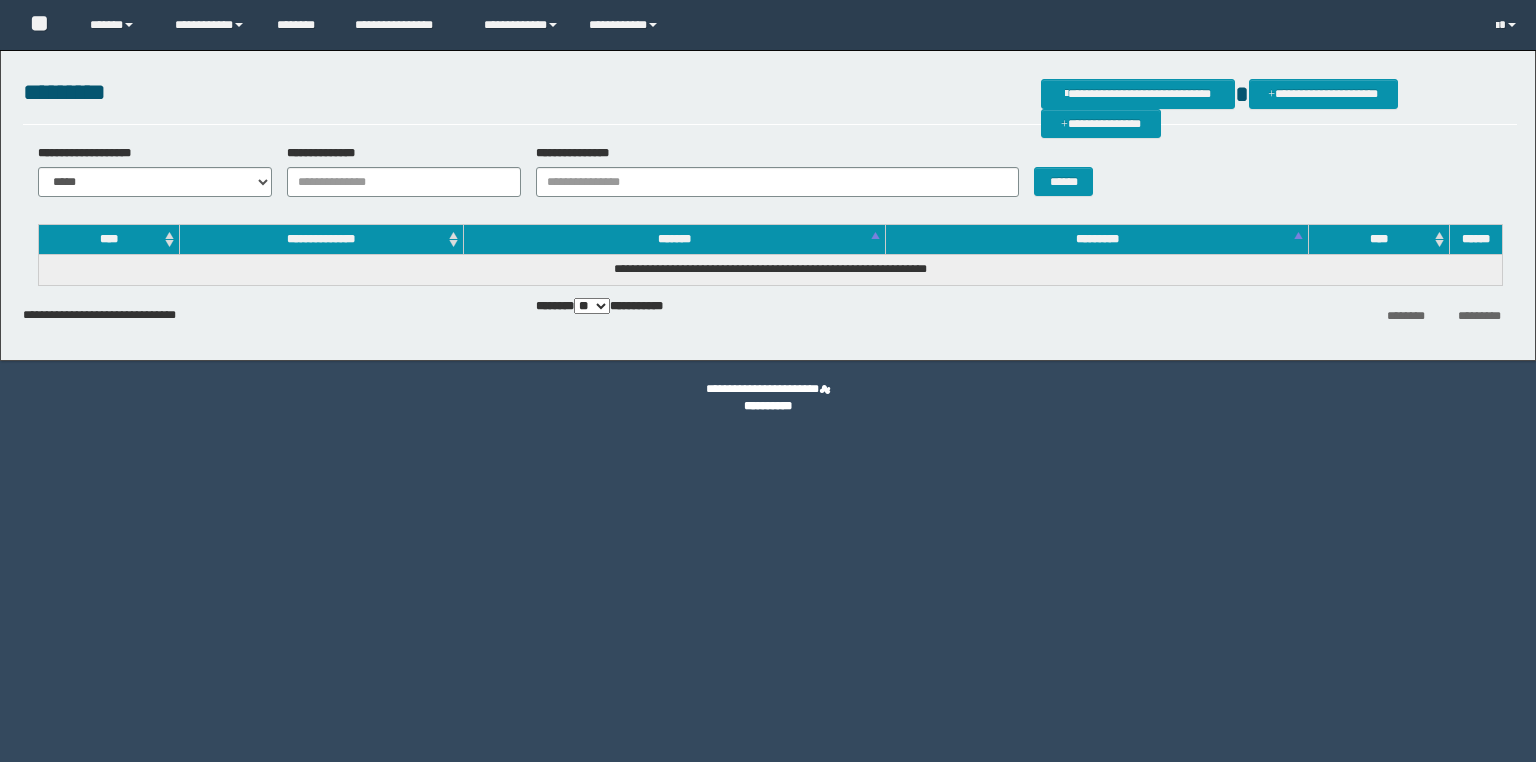 scroll, scrollTop: 0, scrollLeft: 0, axis: both 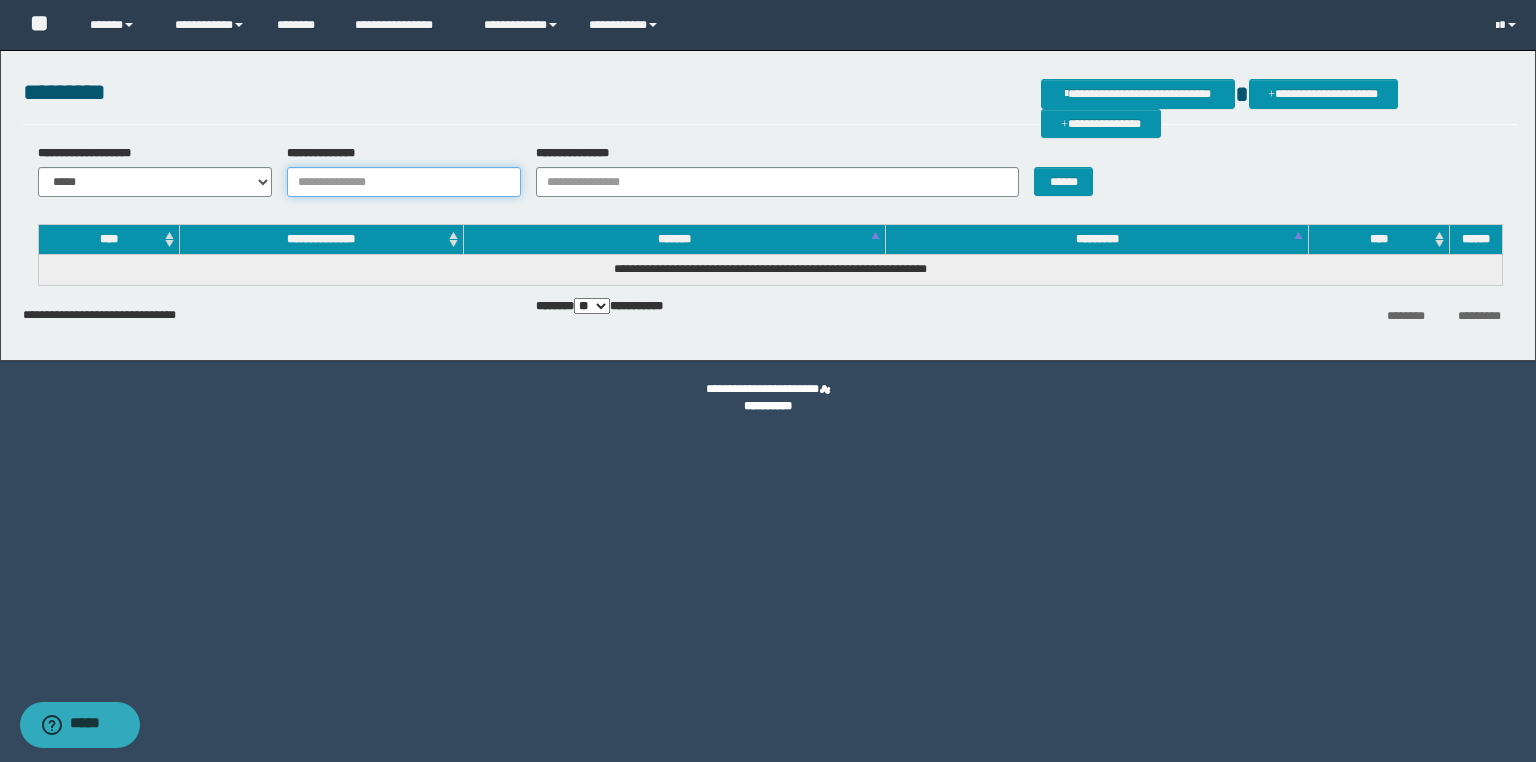 click on "**********" at bounding box center (404, 182) 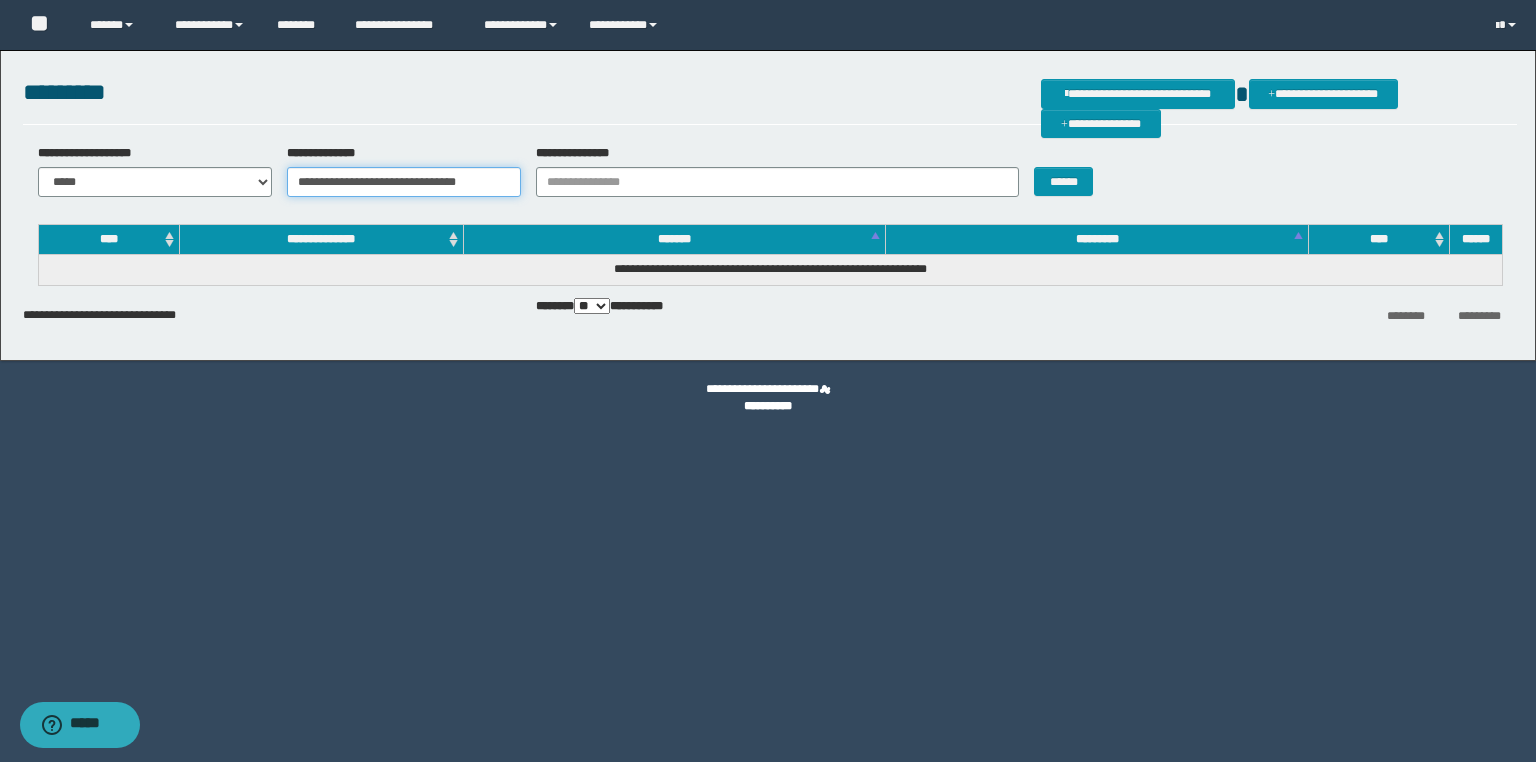 scroll, scrollTop: 0, scrollLeft: 18, axis: horizontal 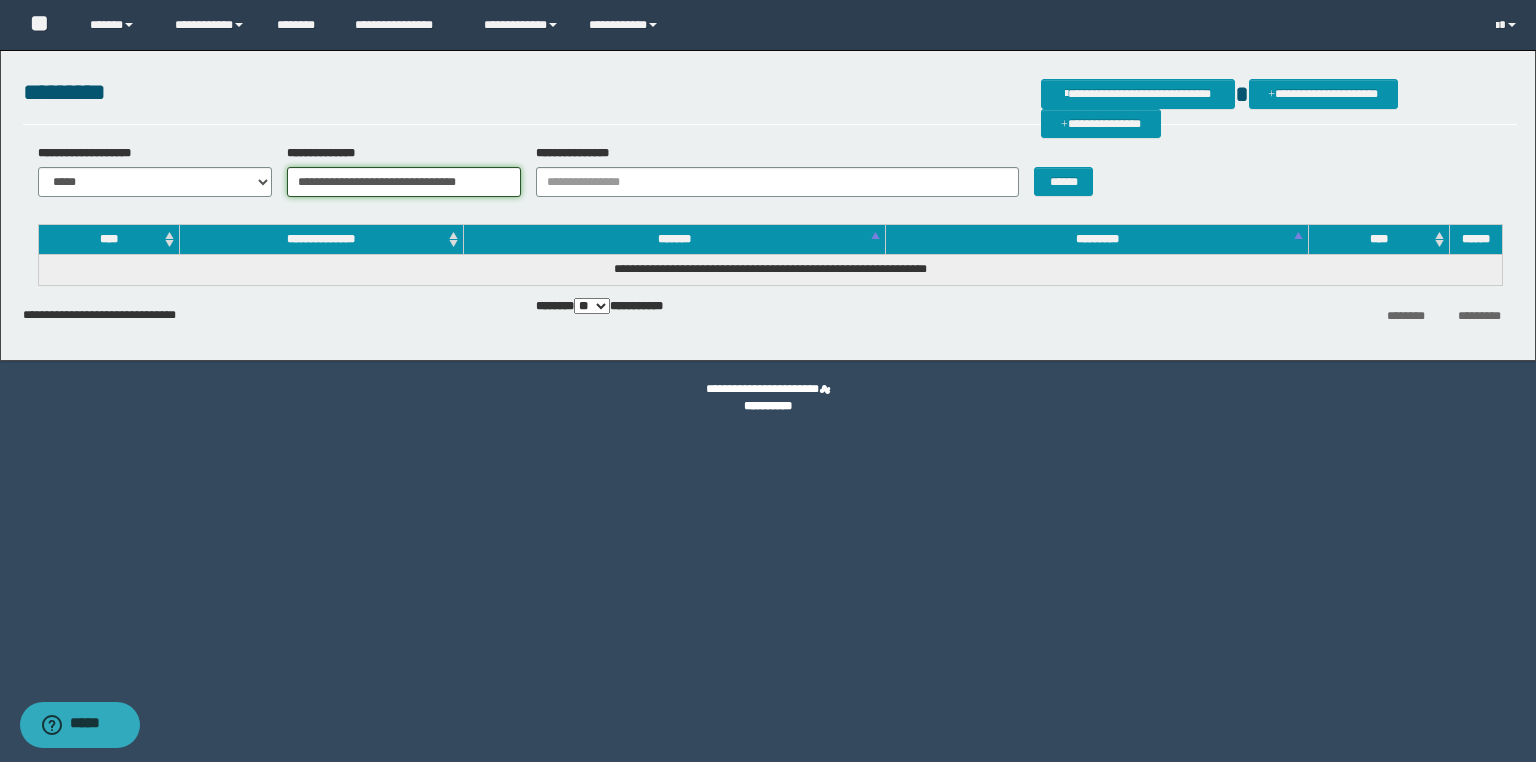 drag, startPoint x: 504, startPoint y: 185, endPoint x: 147, endPoint y: 181, distance: 357.0224 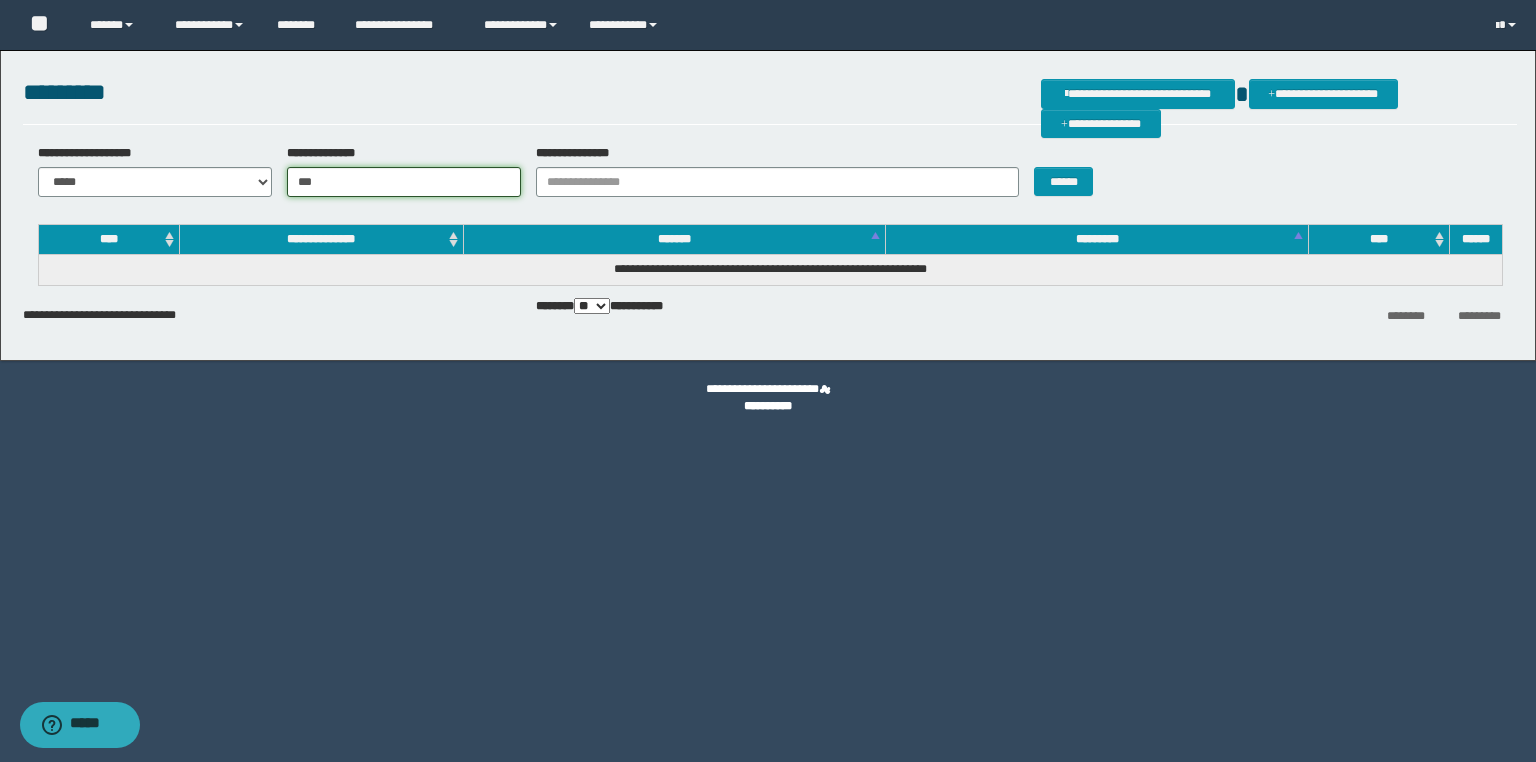 drag, startPoint x: 365, startPoint y: 173, endPoint x: 204, endPoint y: 170, distance: 161.02795 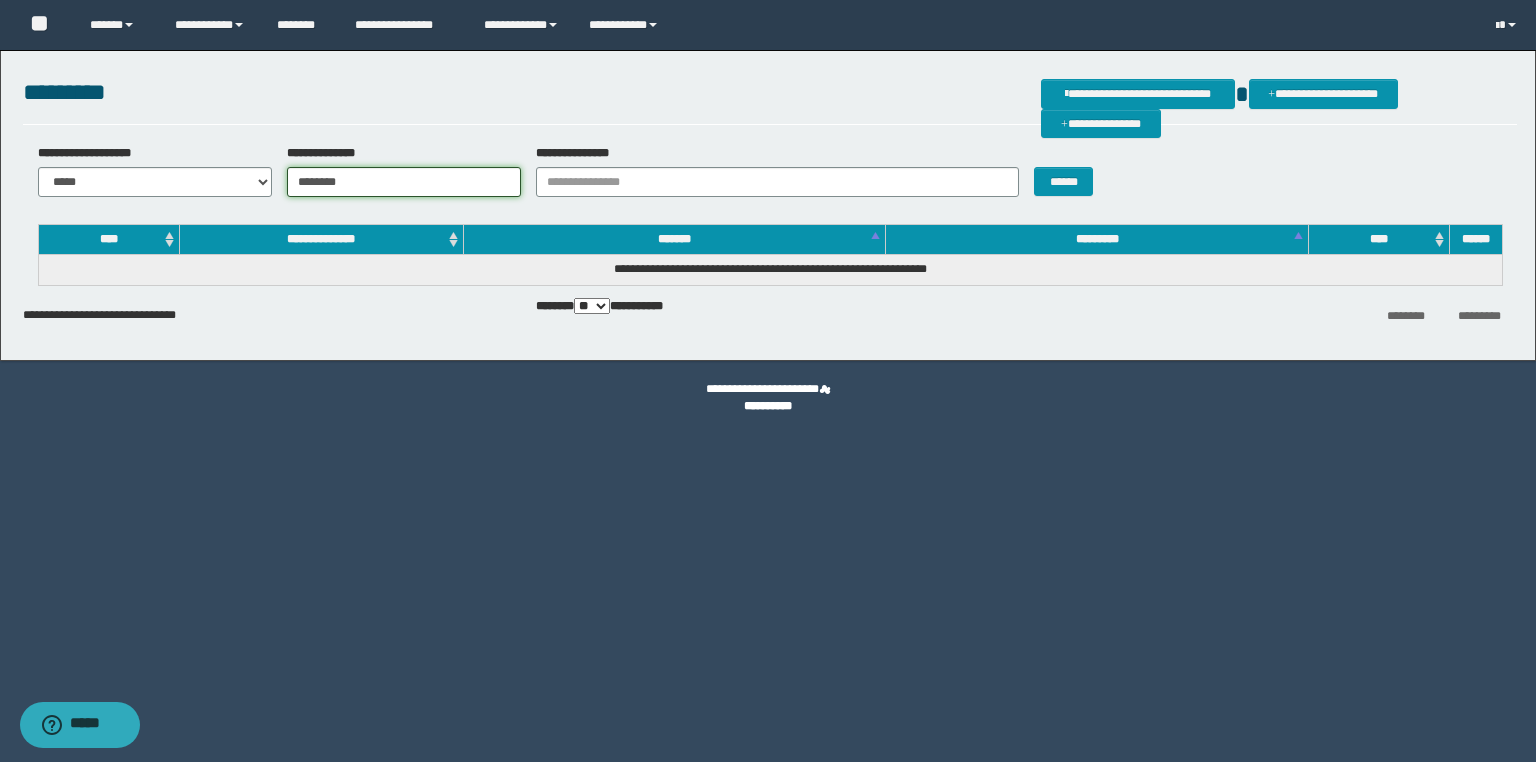 type on "********" 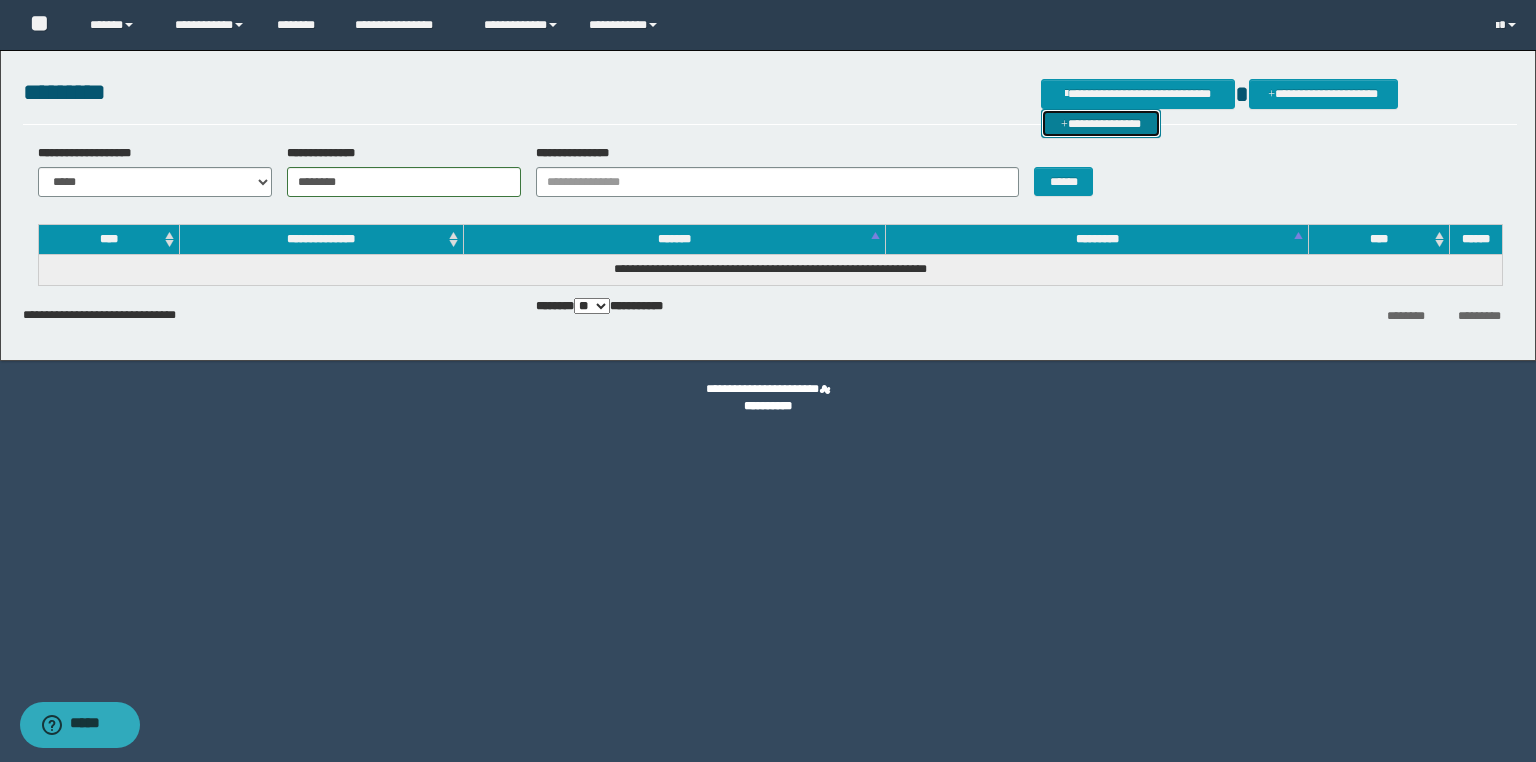 click on "**********" at bounding box center (1101, 124) 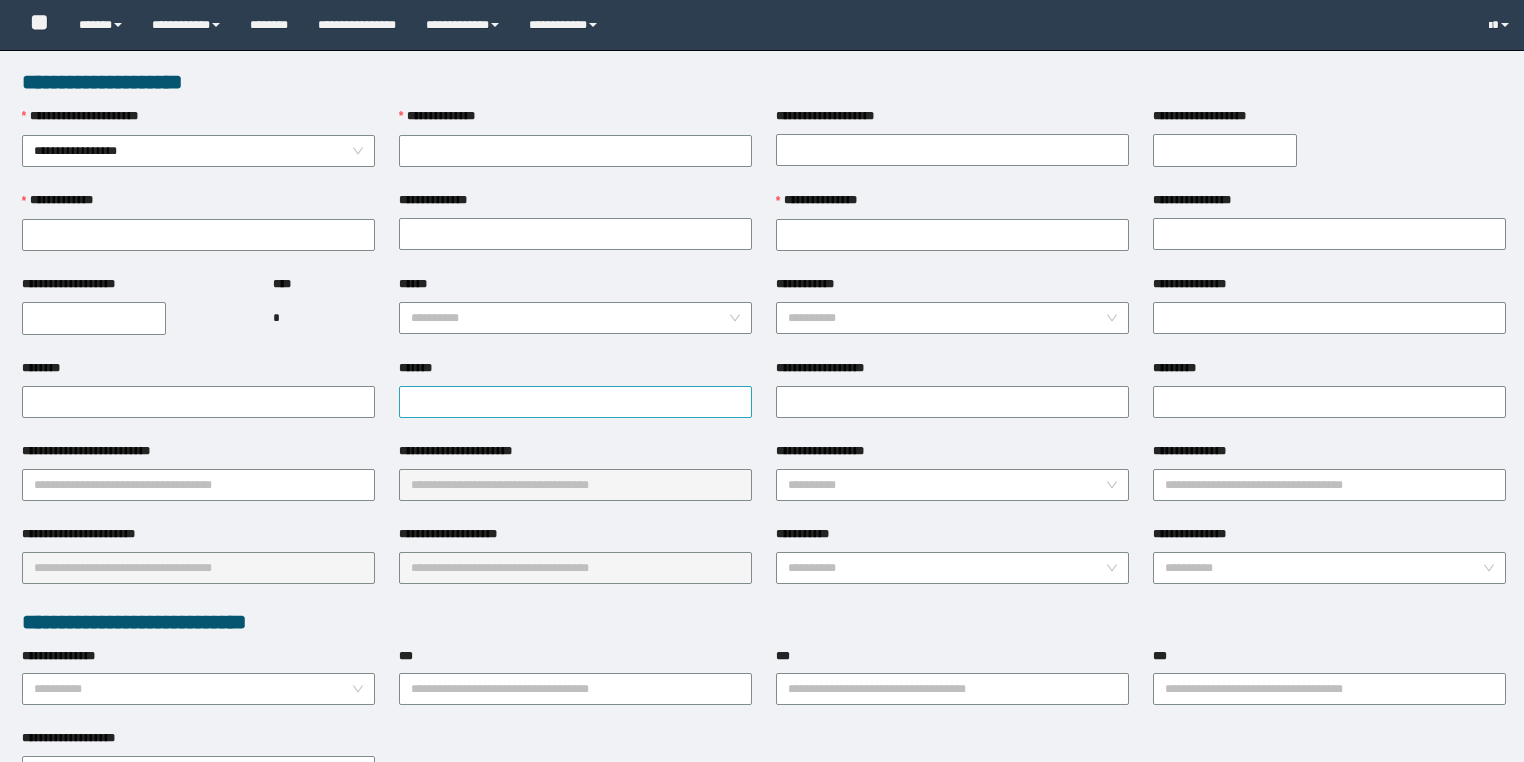 scroll, scrollTop: 0, scrollLeft: 0, axis: both 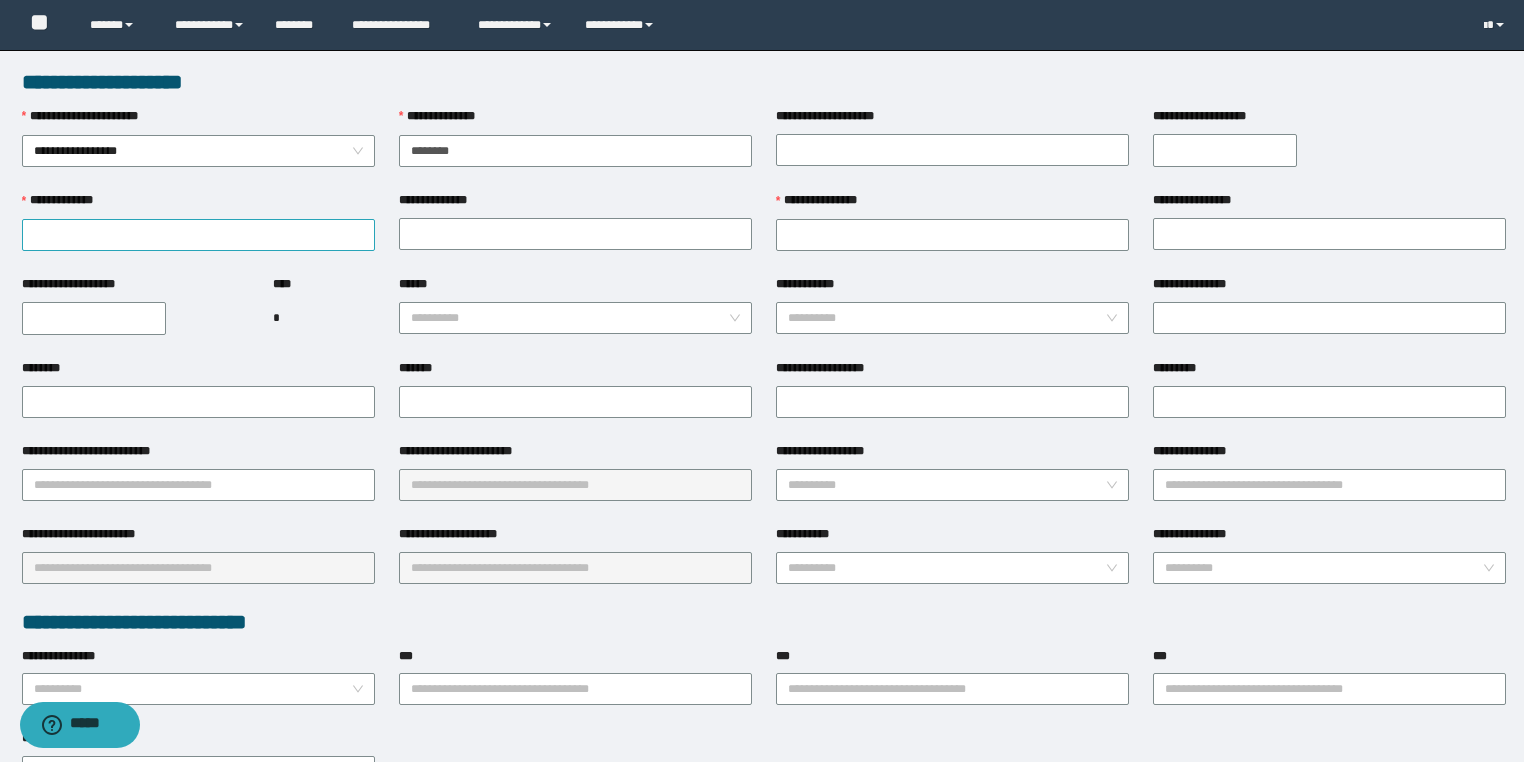 type on "********" 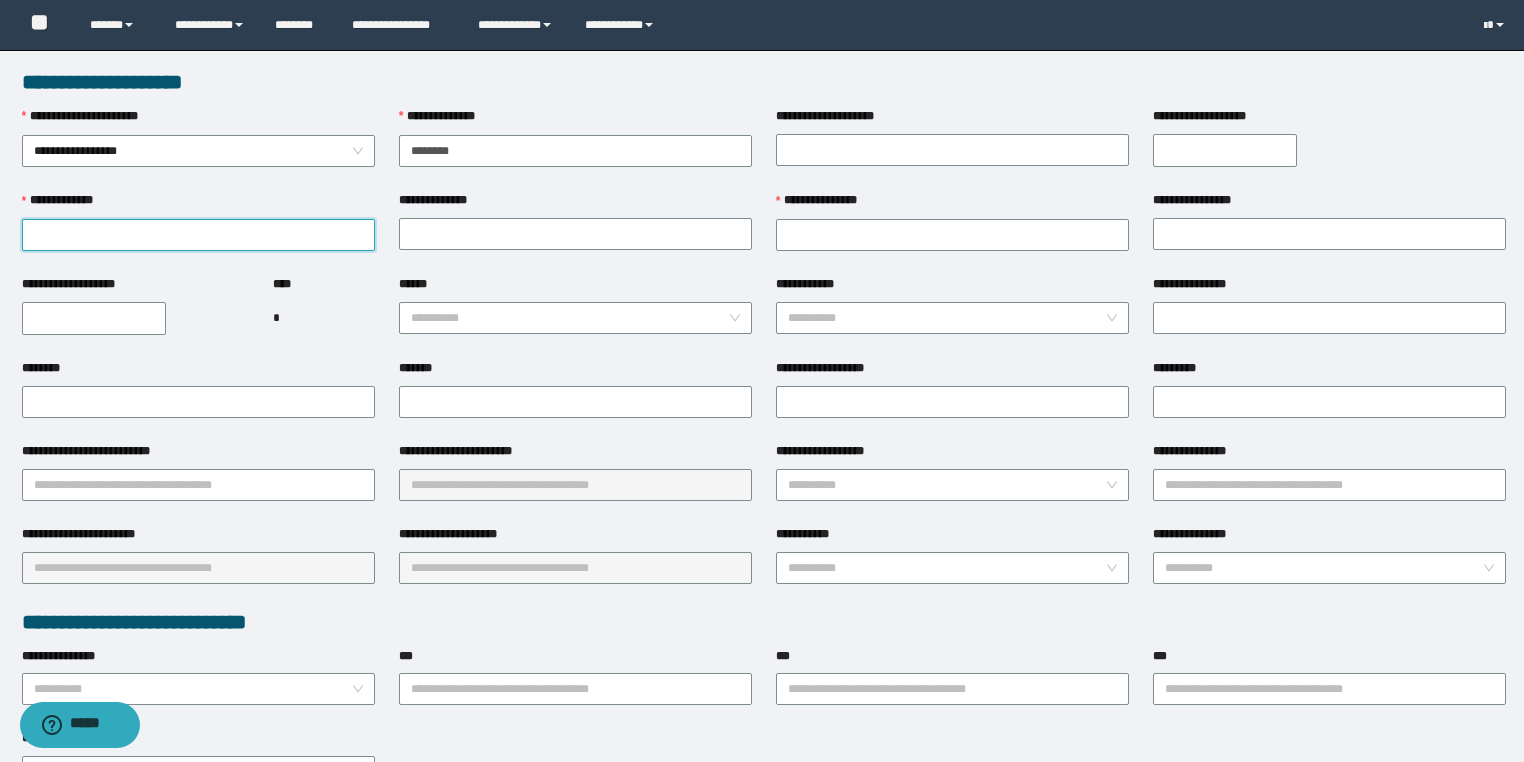 drag, startPoint x: 122, startPoint y: 236, endPoint x: 120, endPoint y: 249, distance: 13.152946 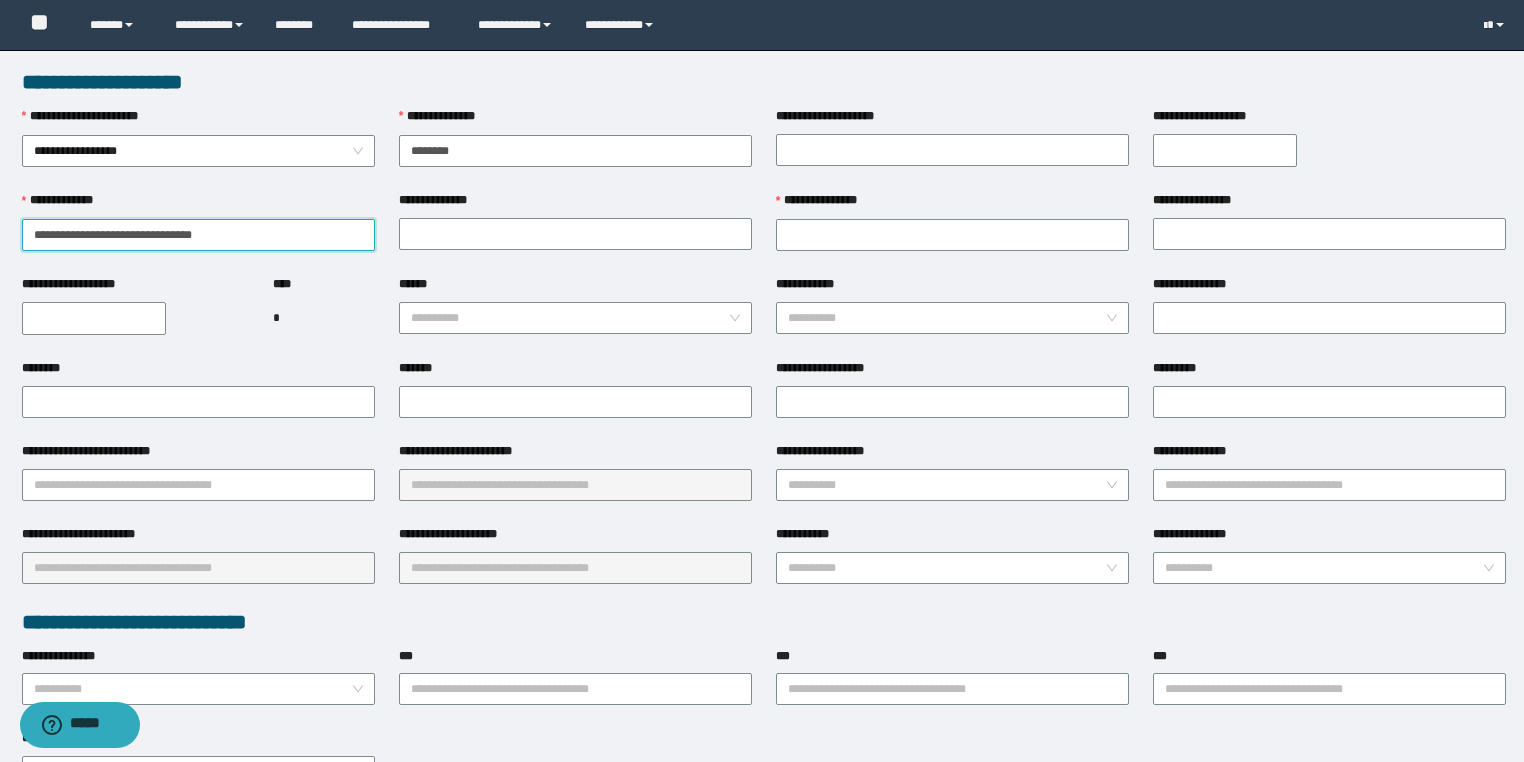 drag, startPoint x: 172, startPoint y: 234, endPoint x: 260, endPoint y: 252, distance: 89.822044 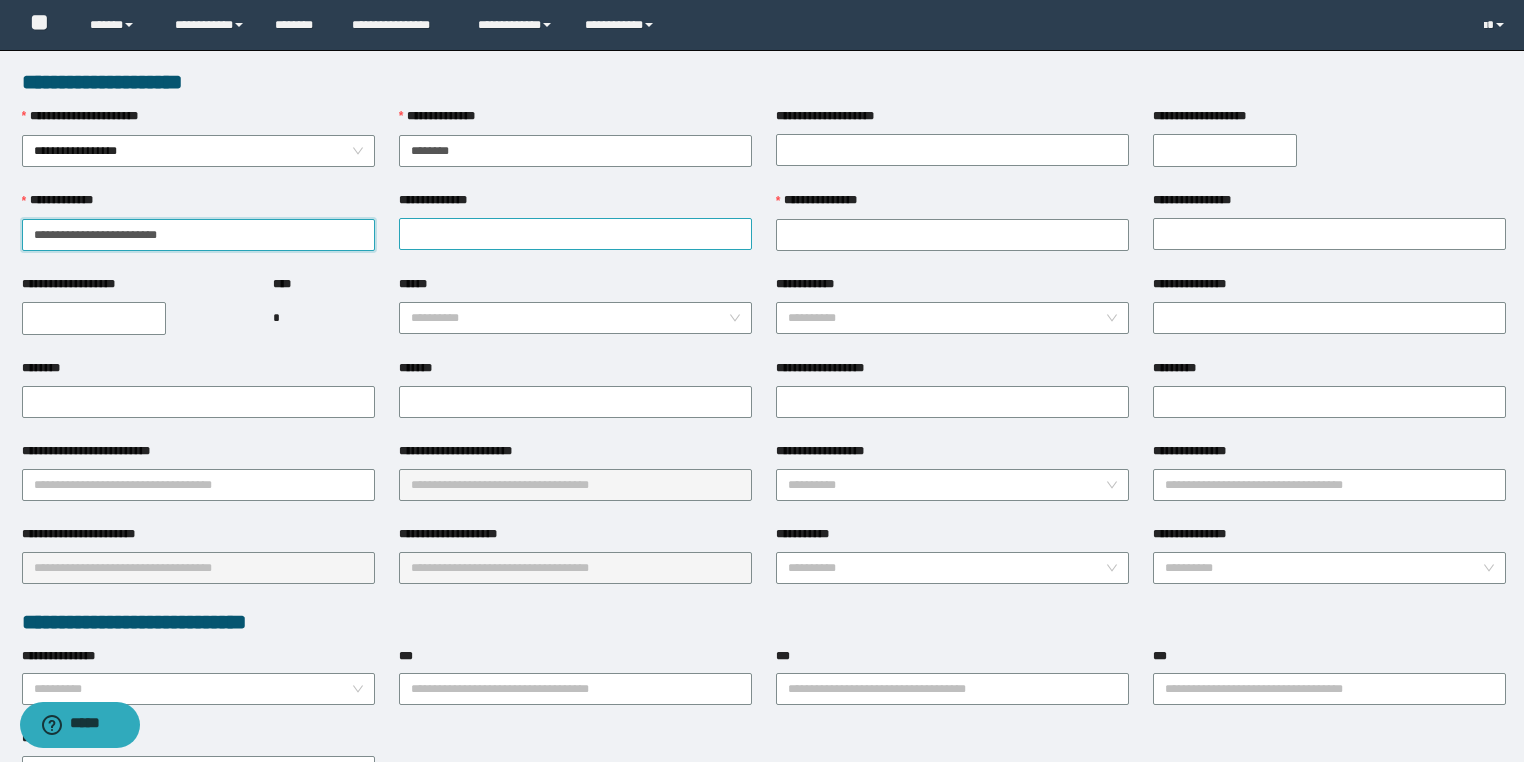 type on "**********" 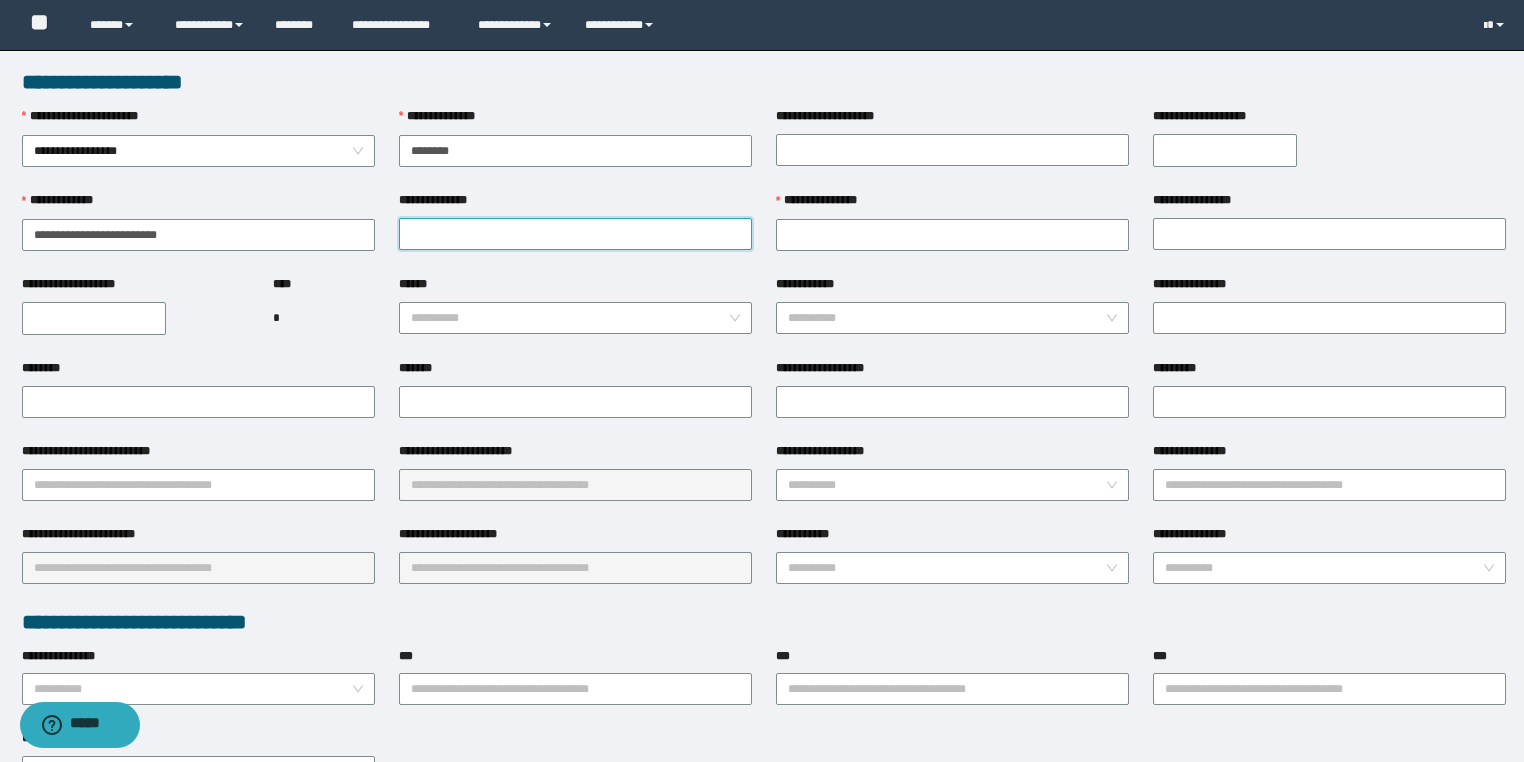 click on "**********" at bounding box center [575, 234] 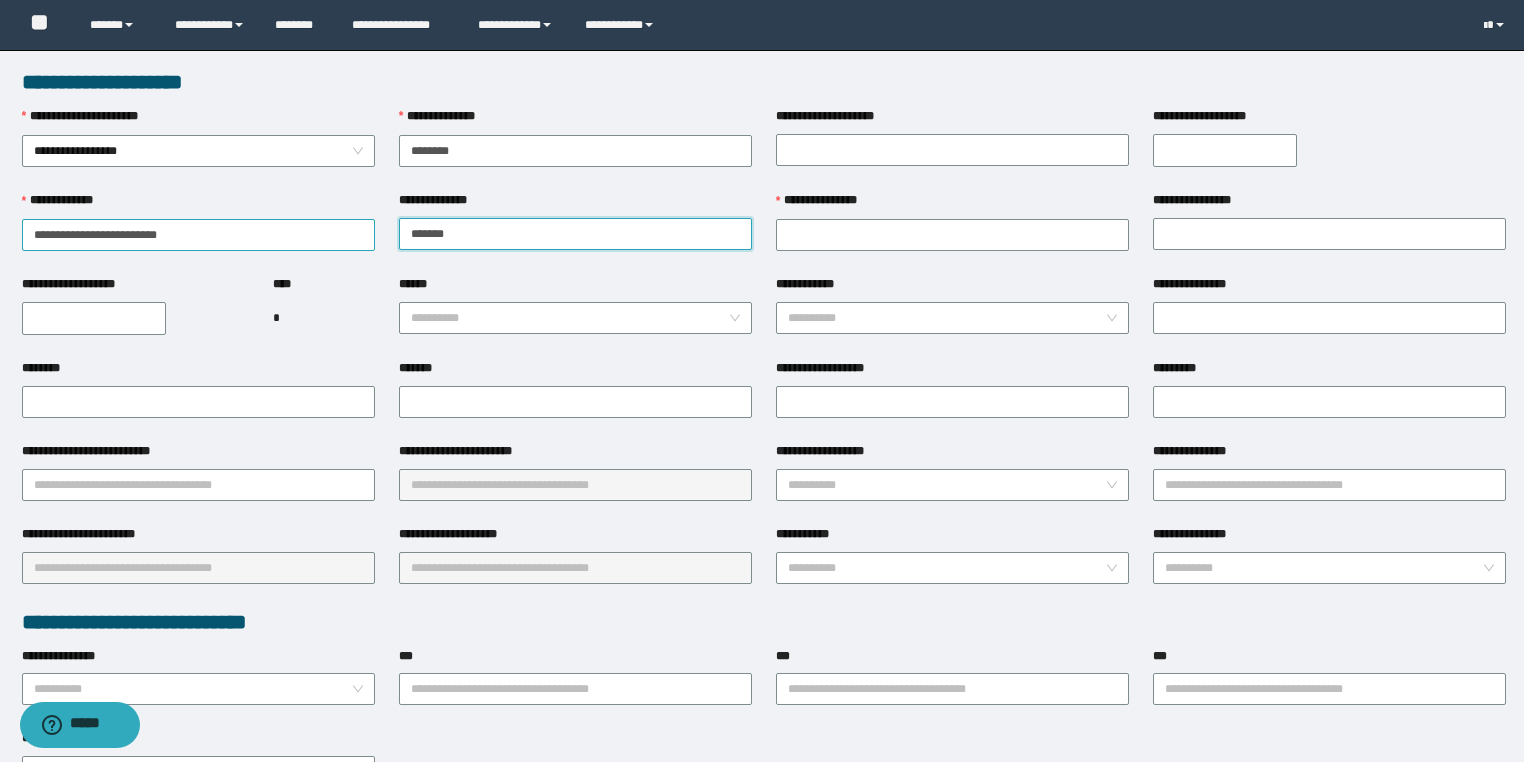 type on "*******" 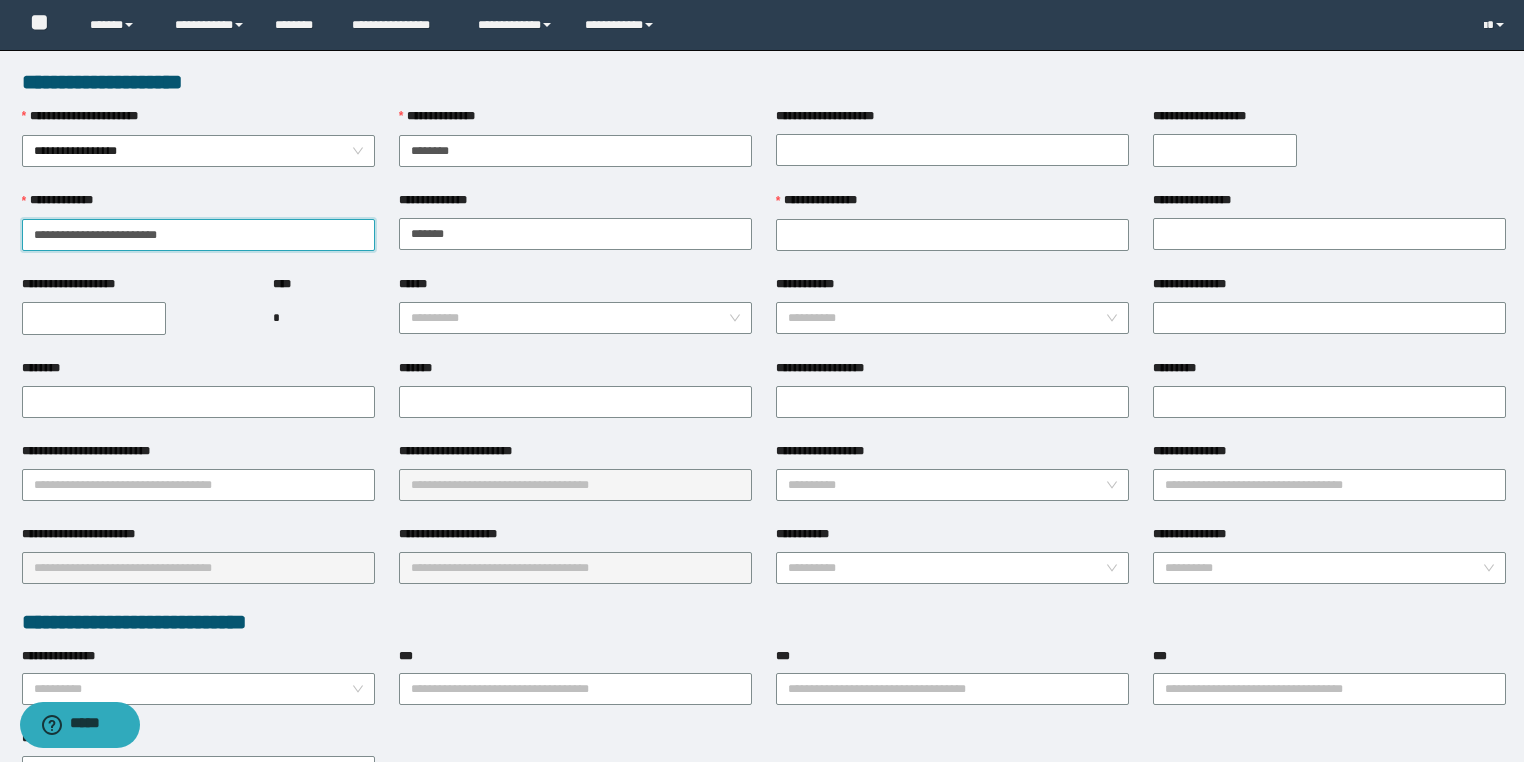 drag, startPoint x: 116, startPoint y: 231, endPoint x: 0, endPoint y: 228, distance: 116.03879 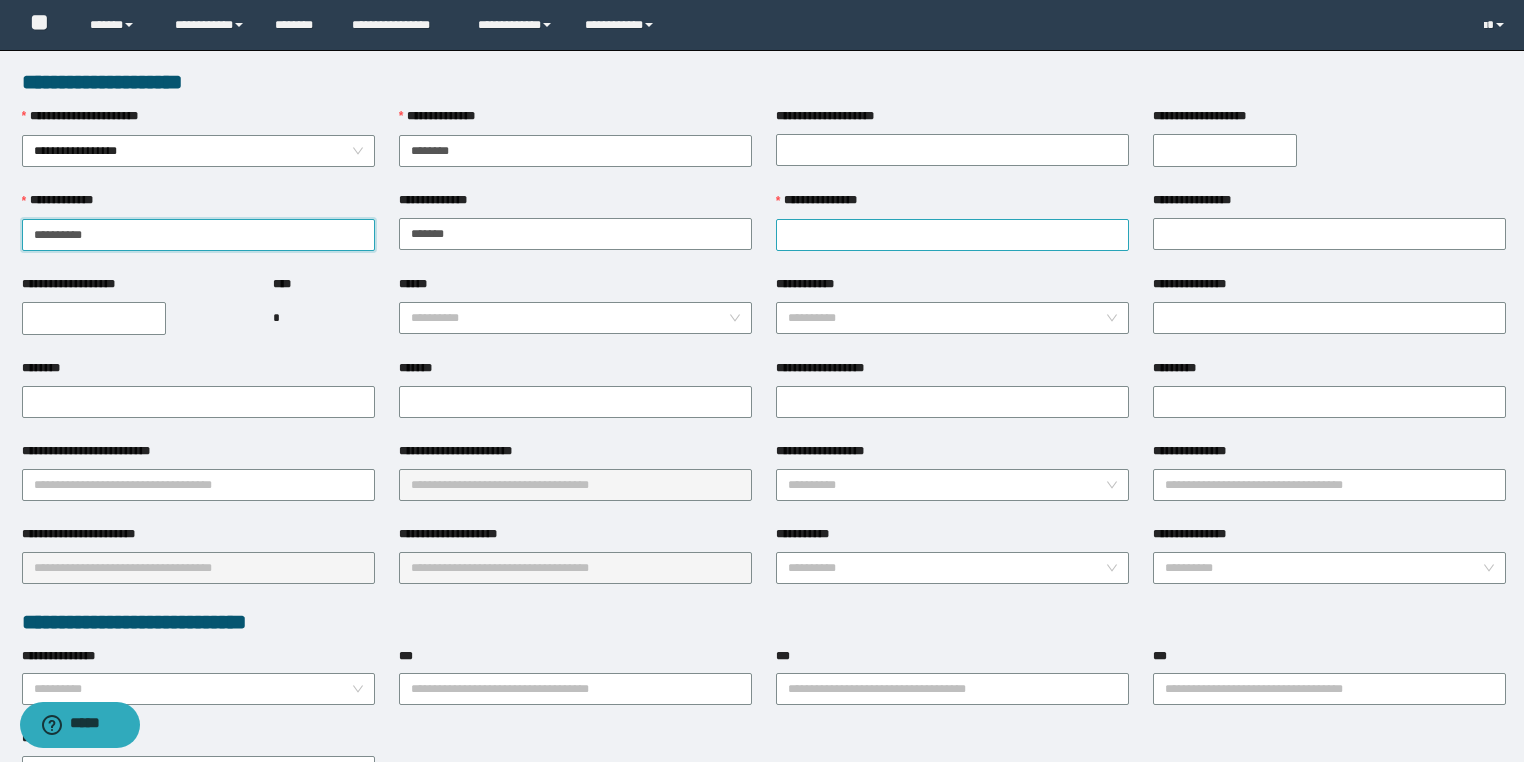 type on "********" 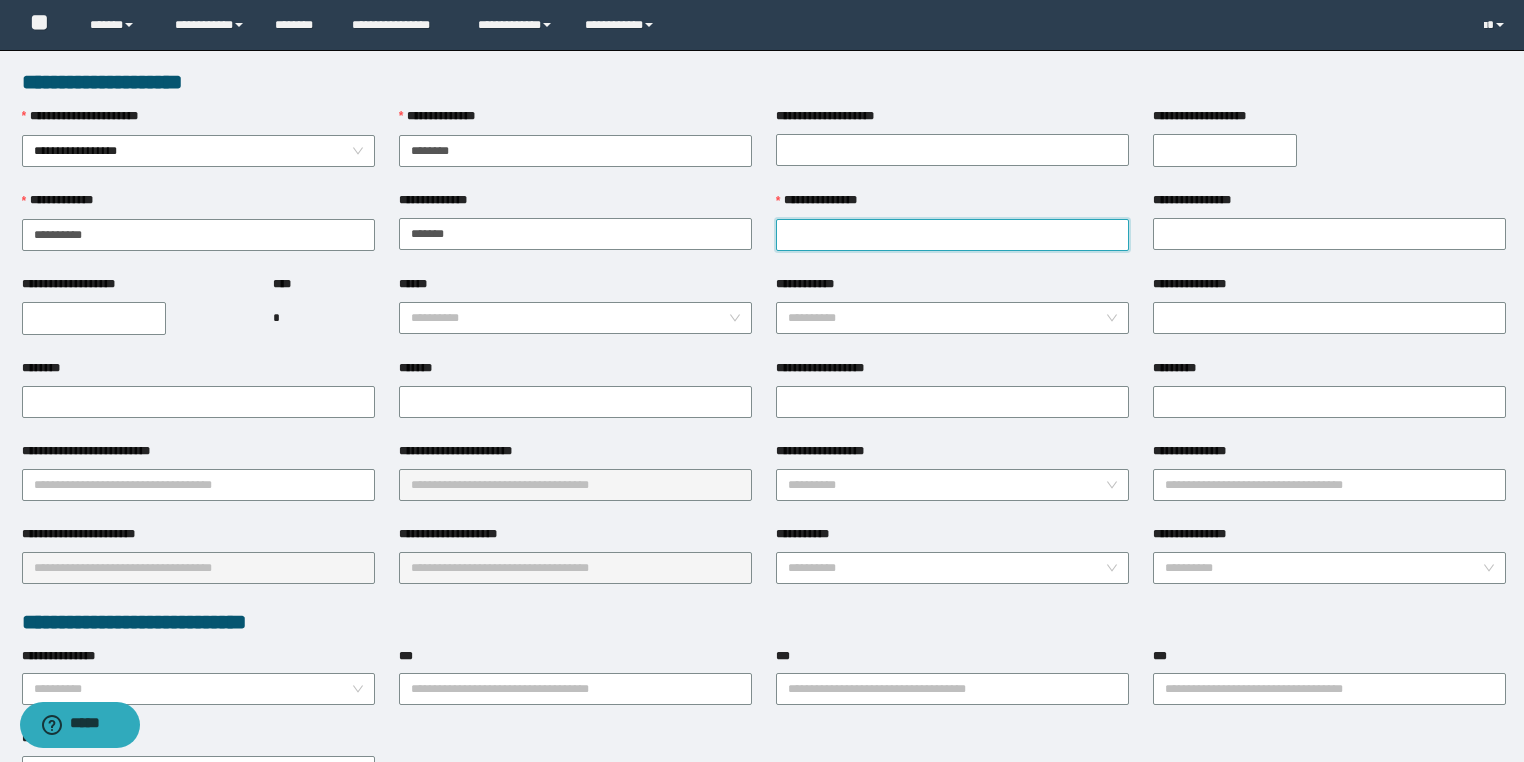 click on "**********" at bounding box center [952, 235] 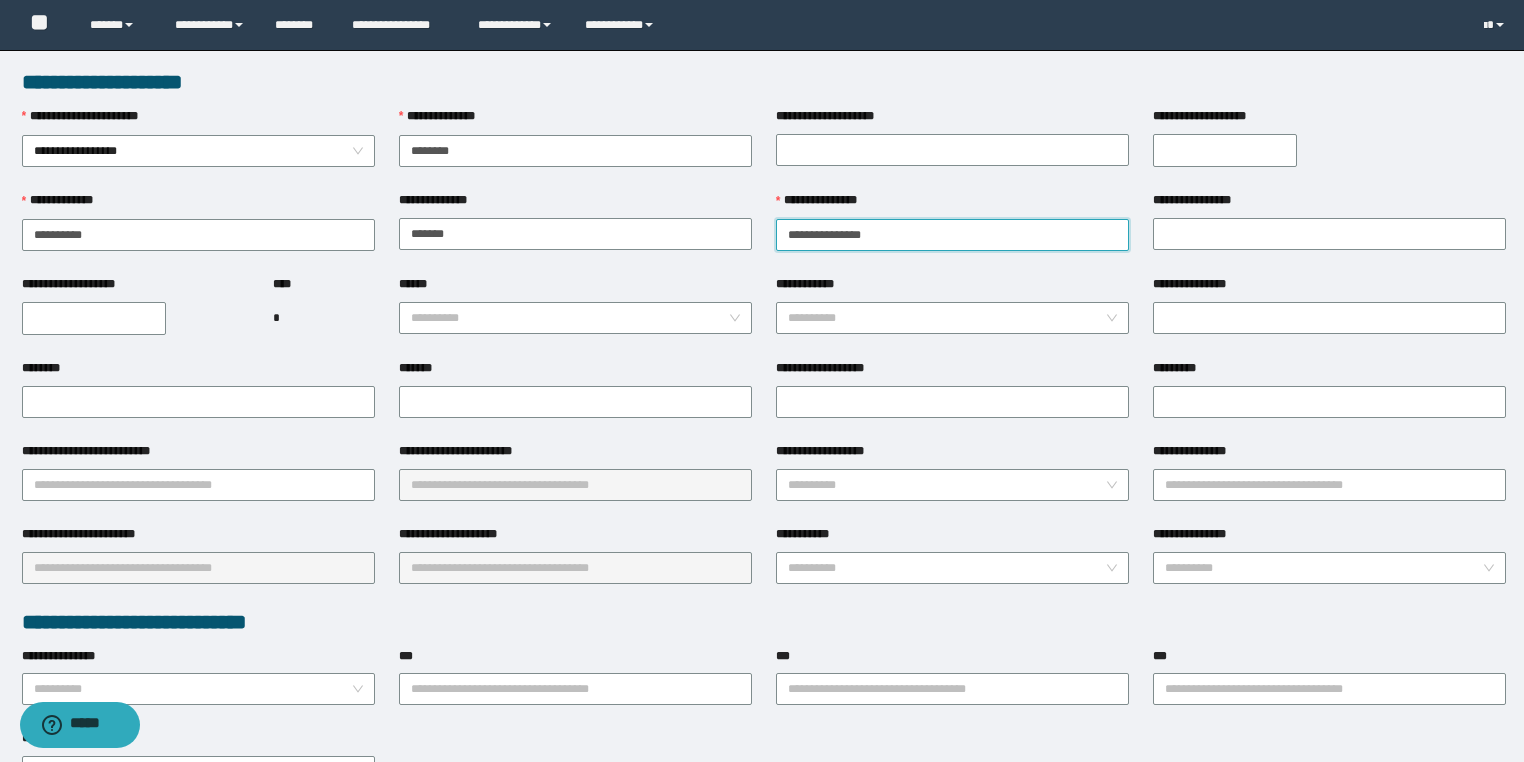 drag, startPoint x: 879, startPoint y: 232, endPoint x: 842, endPoint y: 236, distance: 37.215588 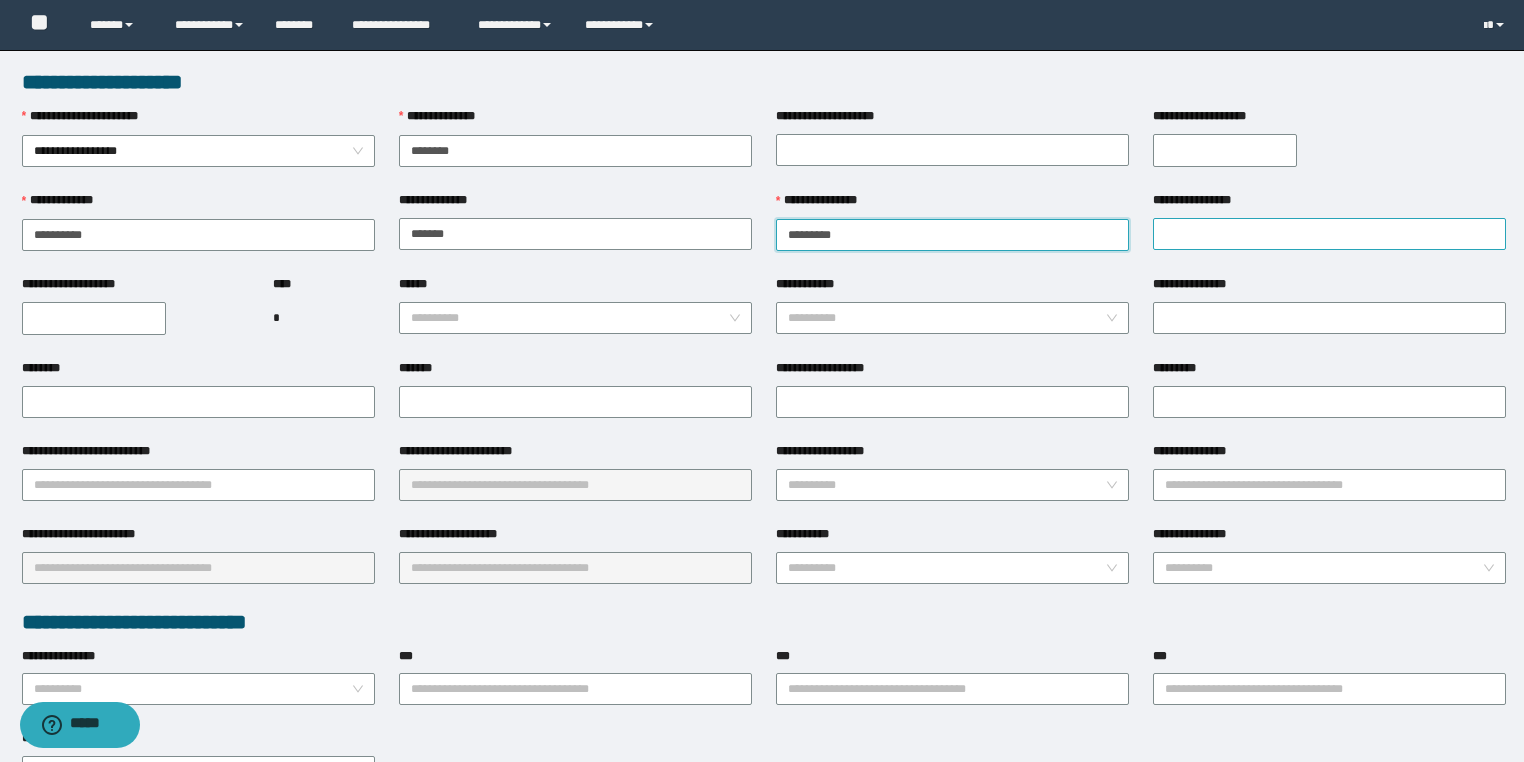type on "*********" 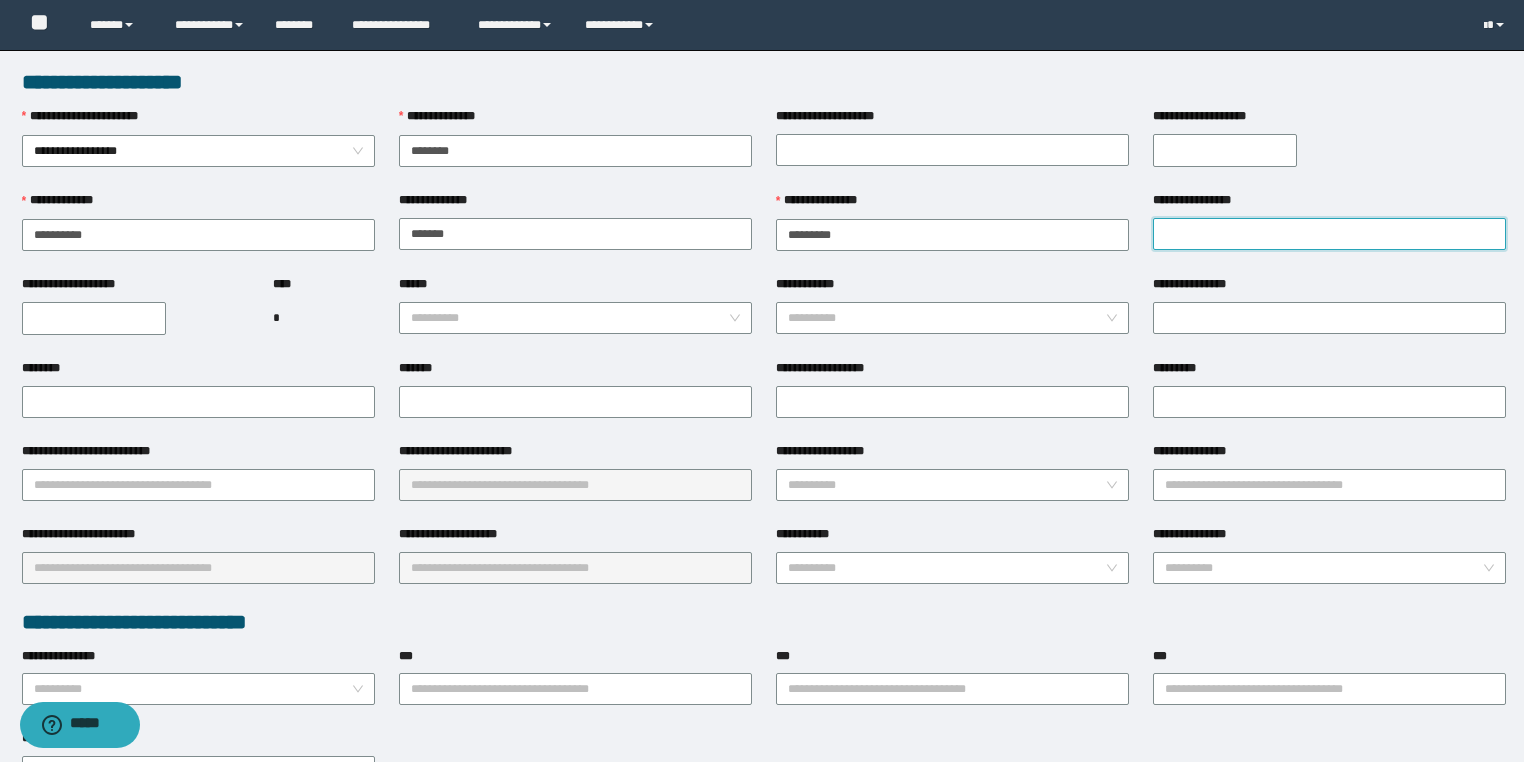 click on "**********" at bounding box center (1329, 234) 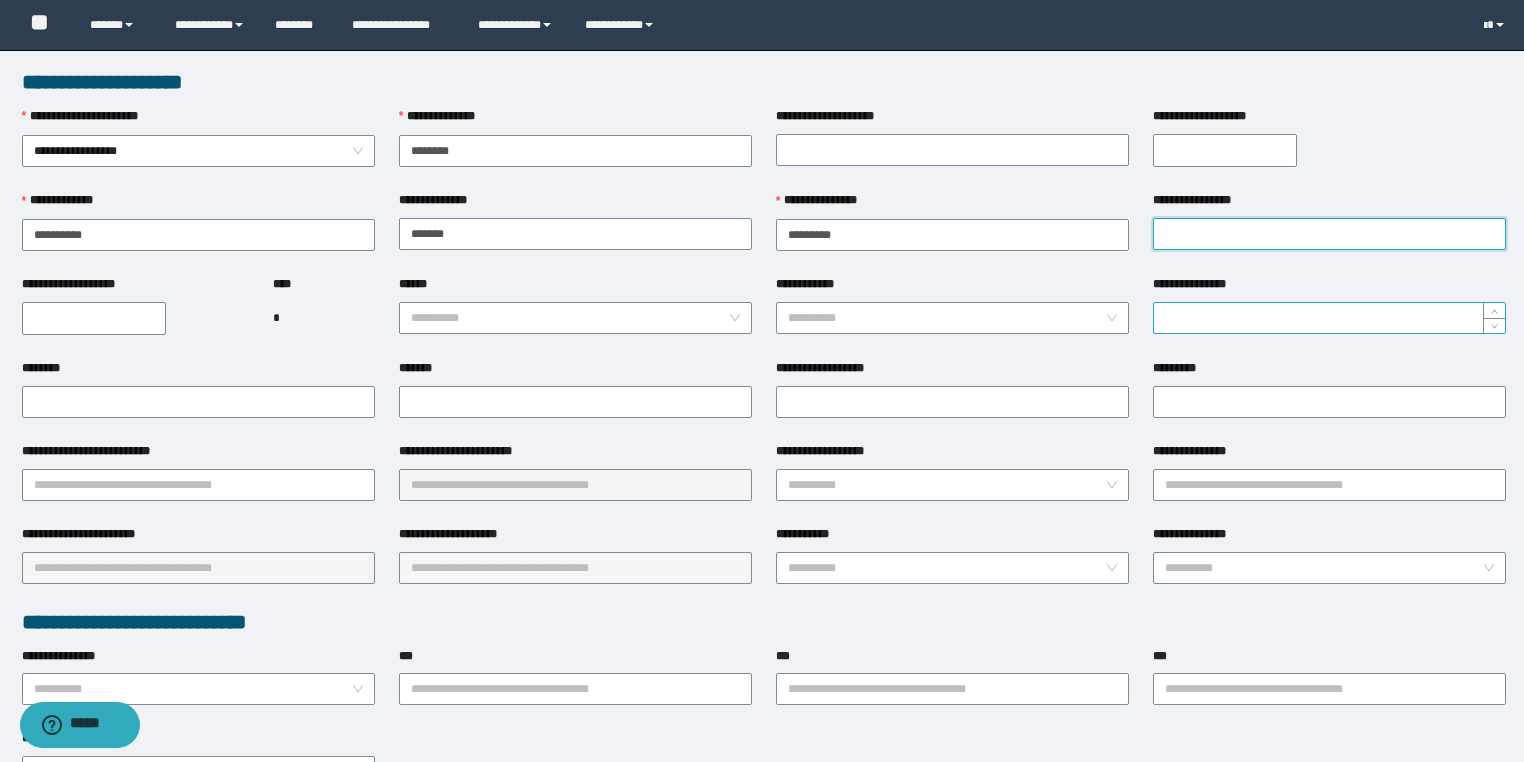 paste on "*****" 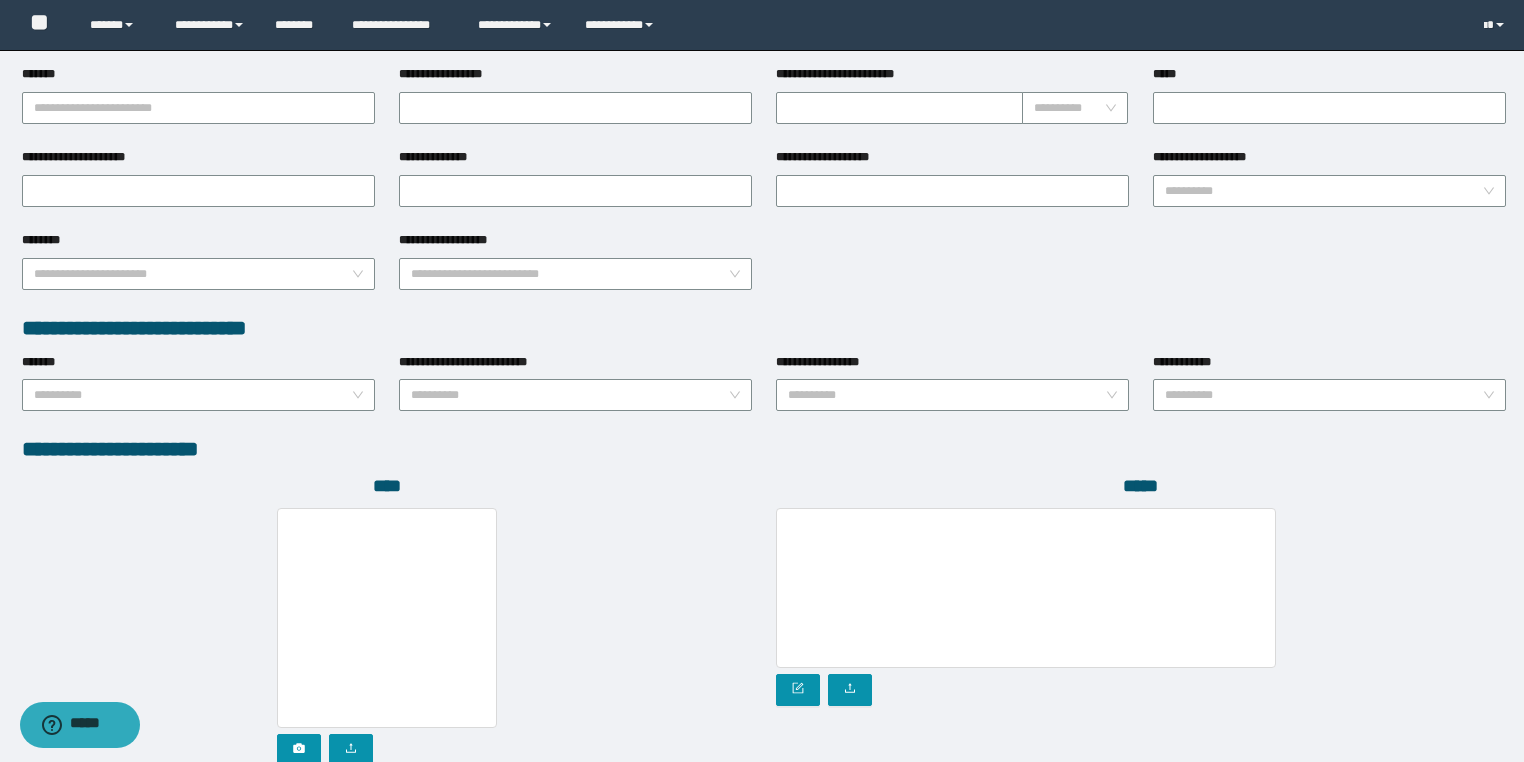 scroll, scrollTop: 939, scrollLeft: 0, axis: vertical 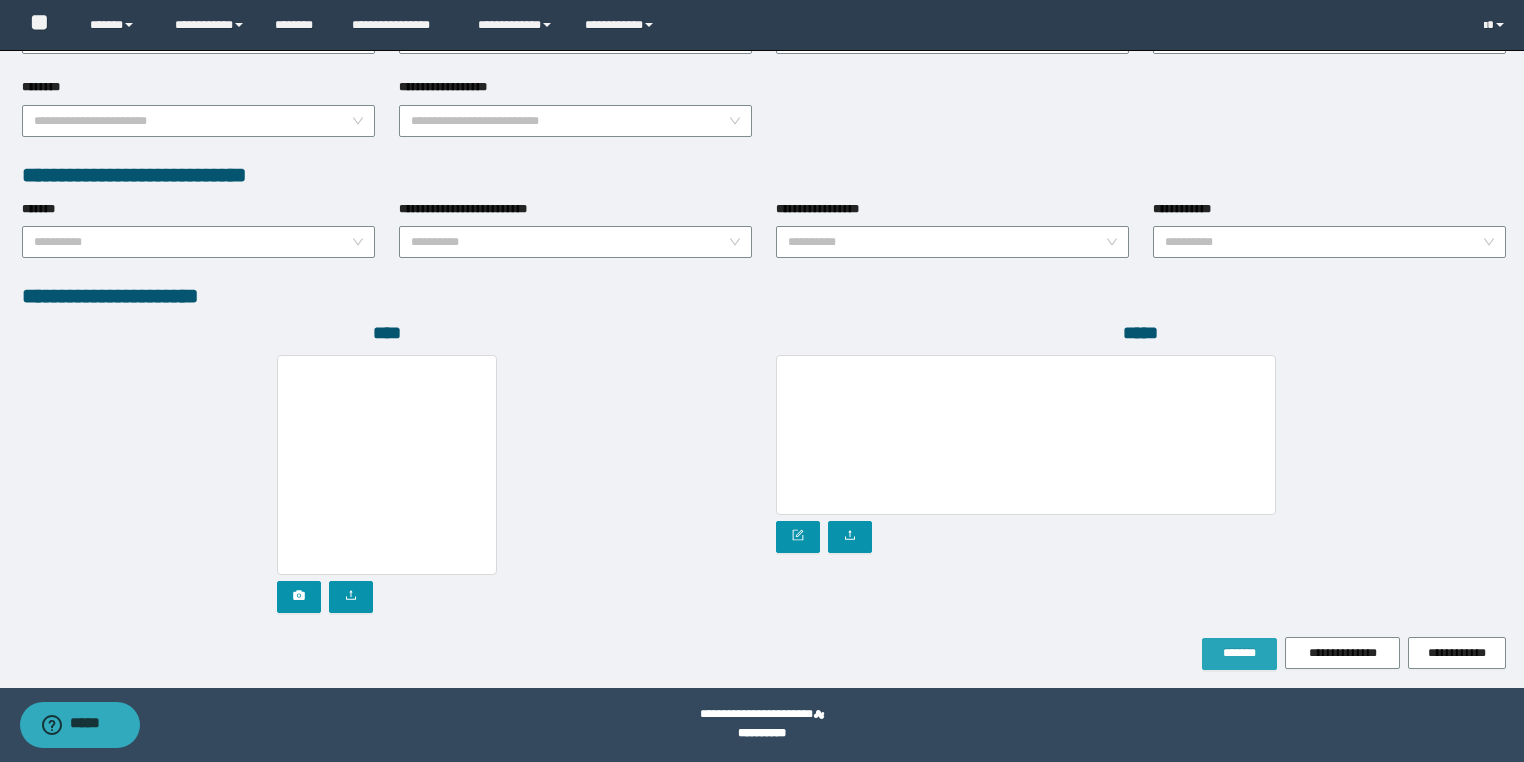 type on "*****" 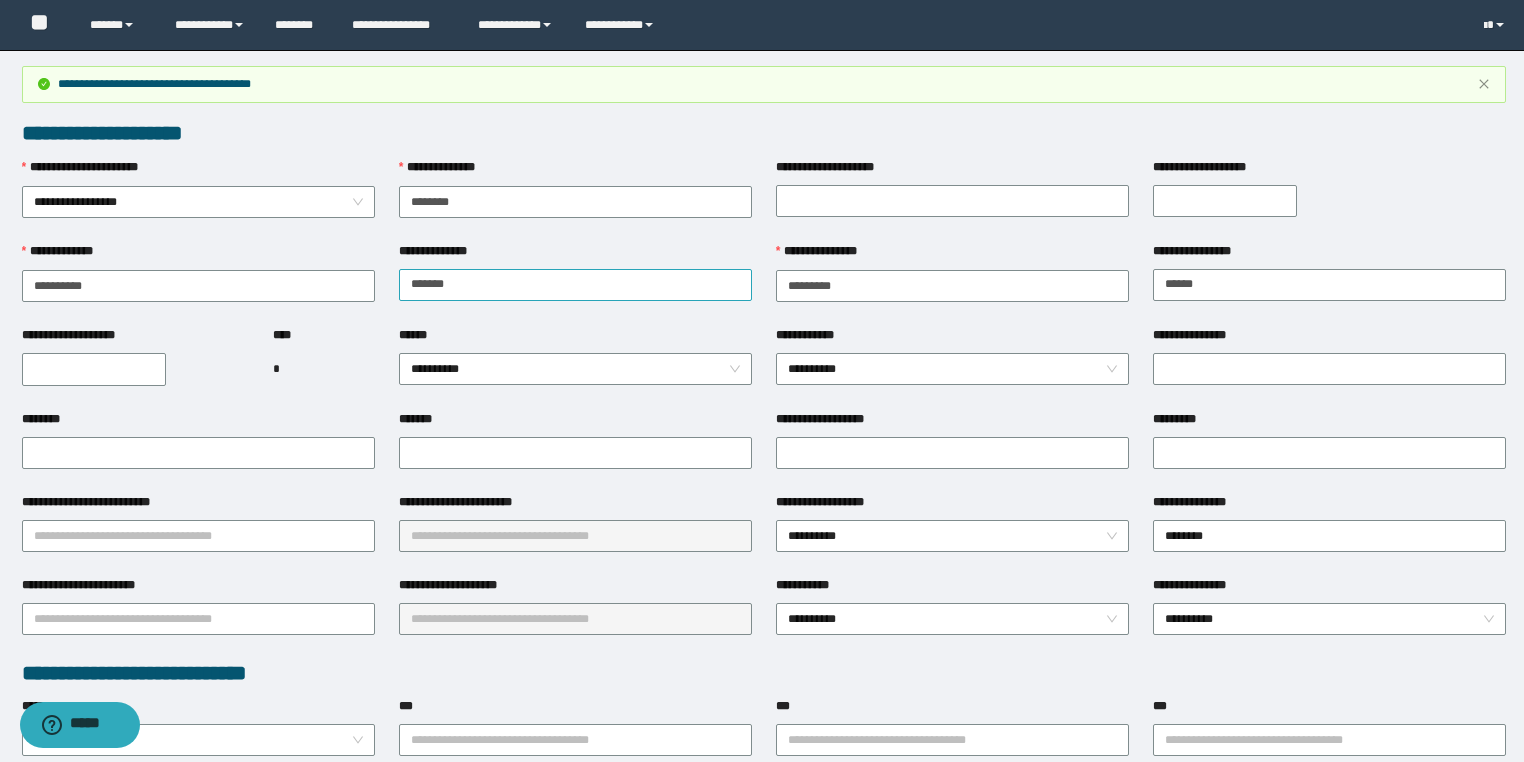 scroll, scrollTop: 0, scrollLeft: 0, axis: both 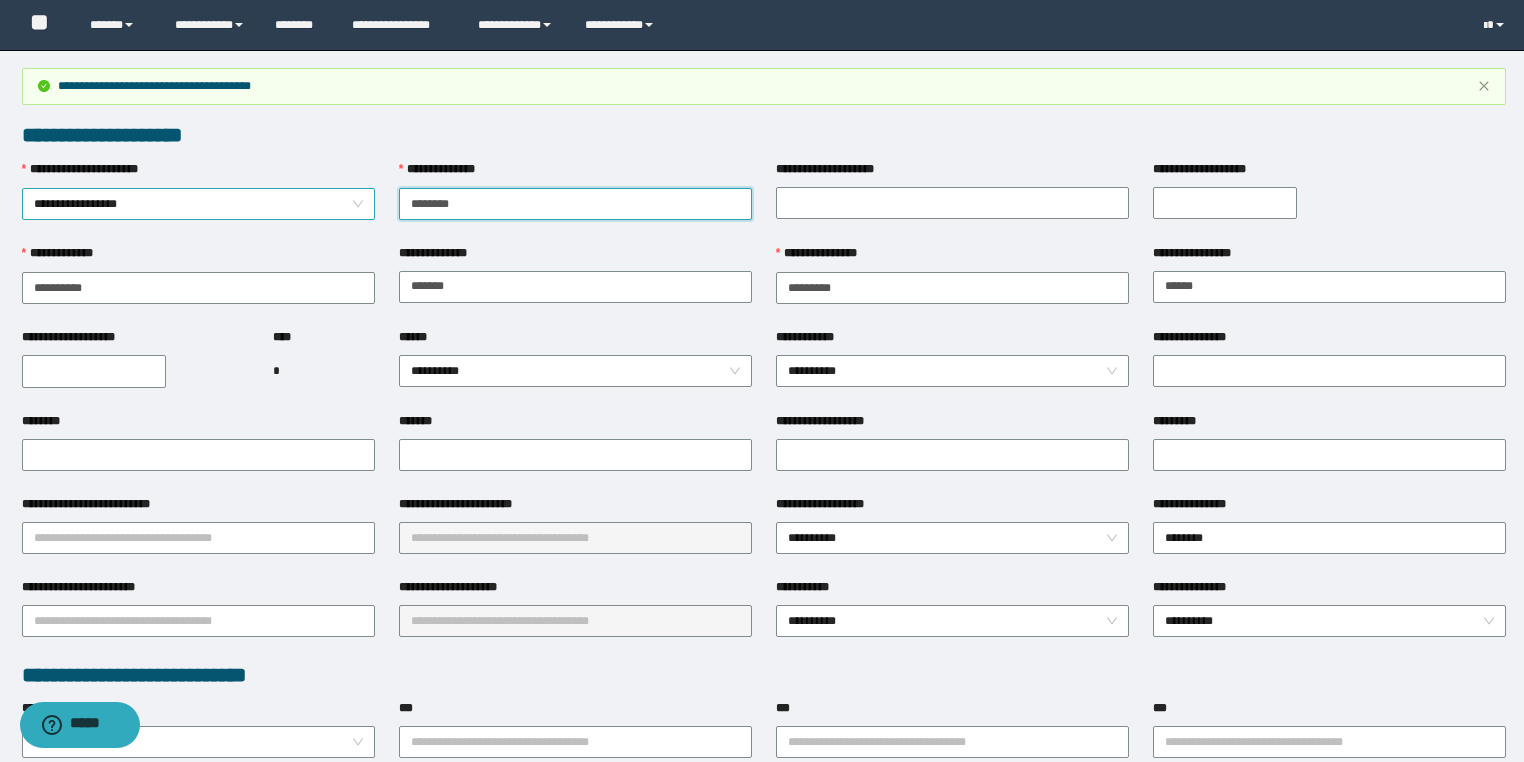 drag, startPoint x: 516, startPoint y: 192, endPoint x: 294, endPoint y: 193, distance: 222.00226 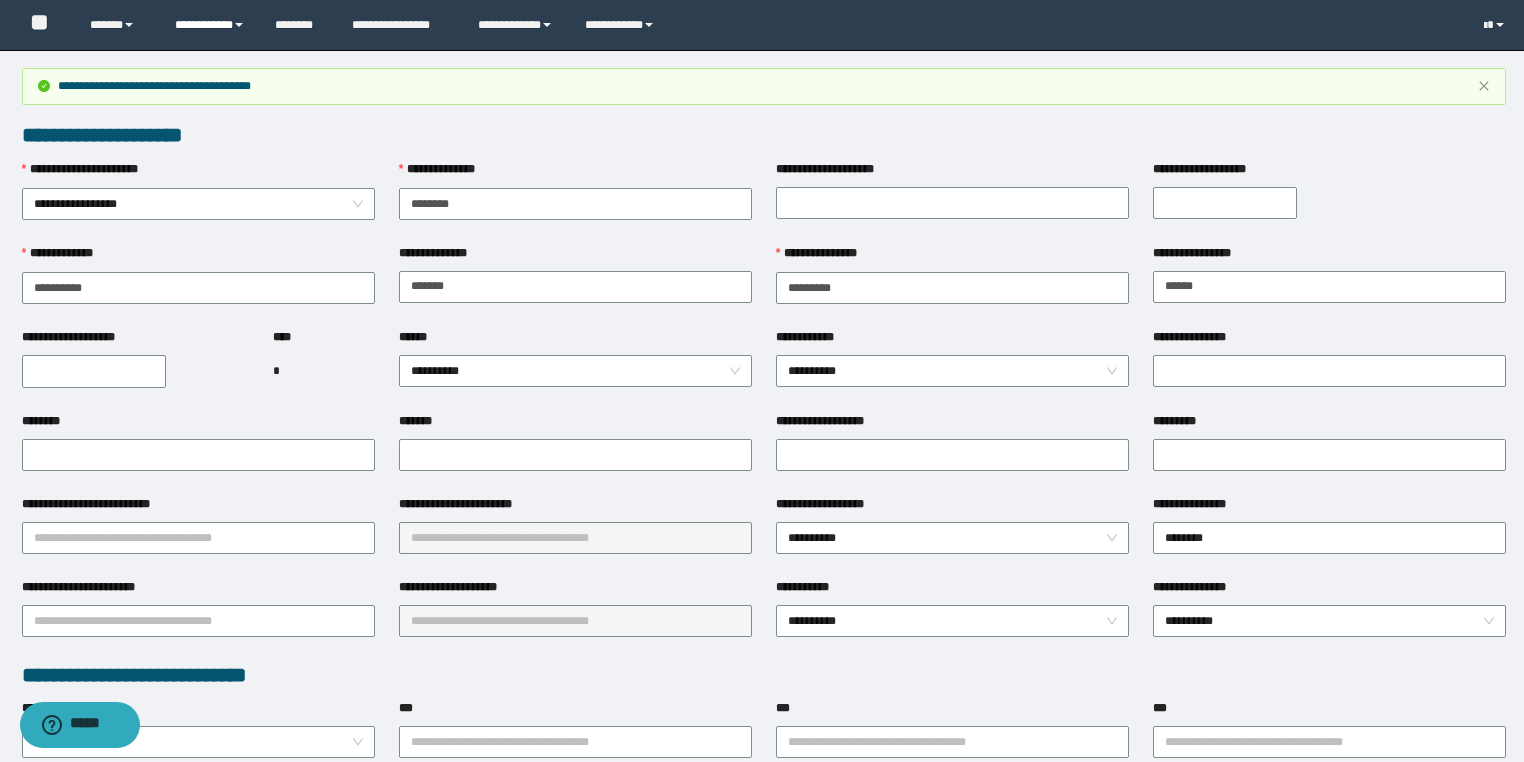 click on "**********" at bounding box center [210, 25] 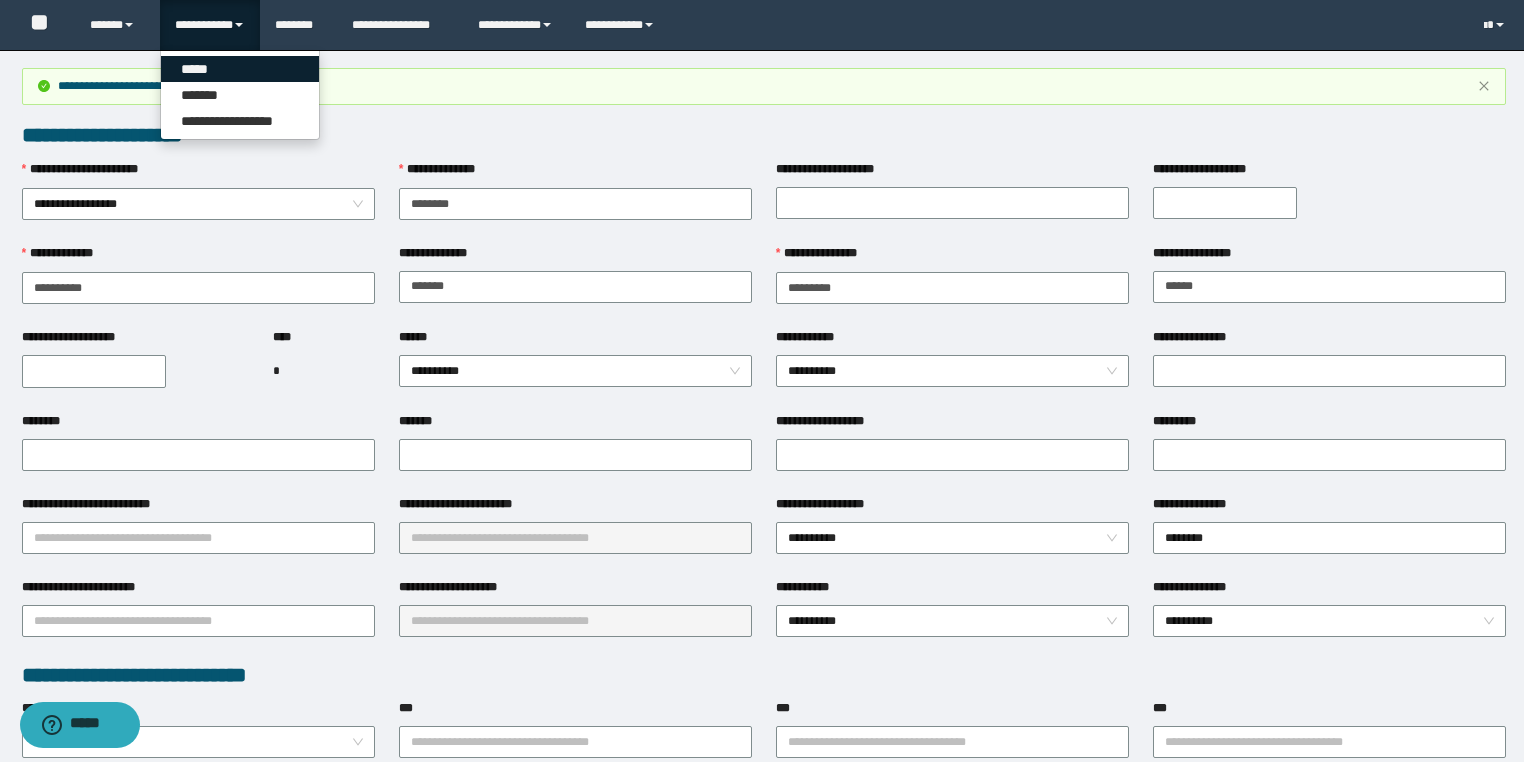 click on "*****" at bounding box center [240, 69] 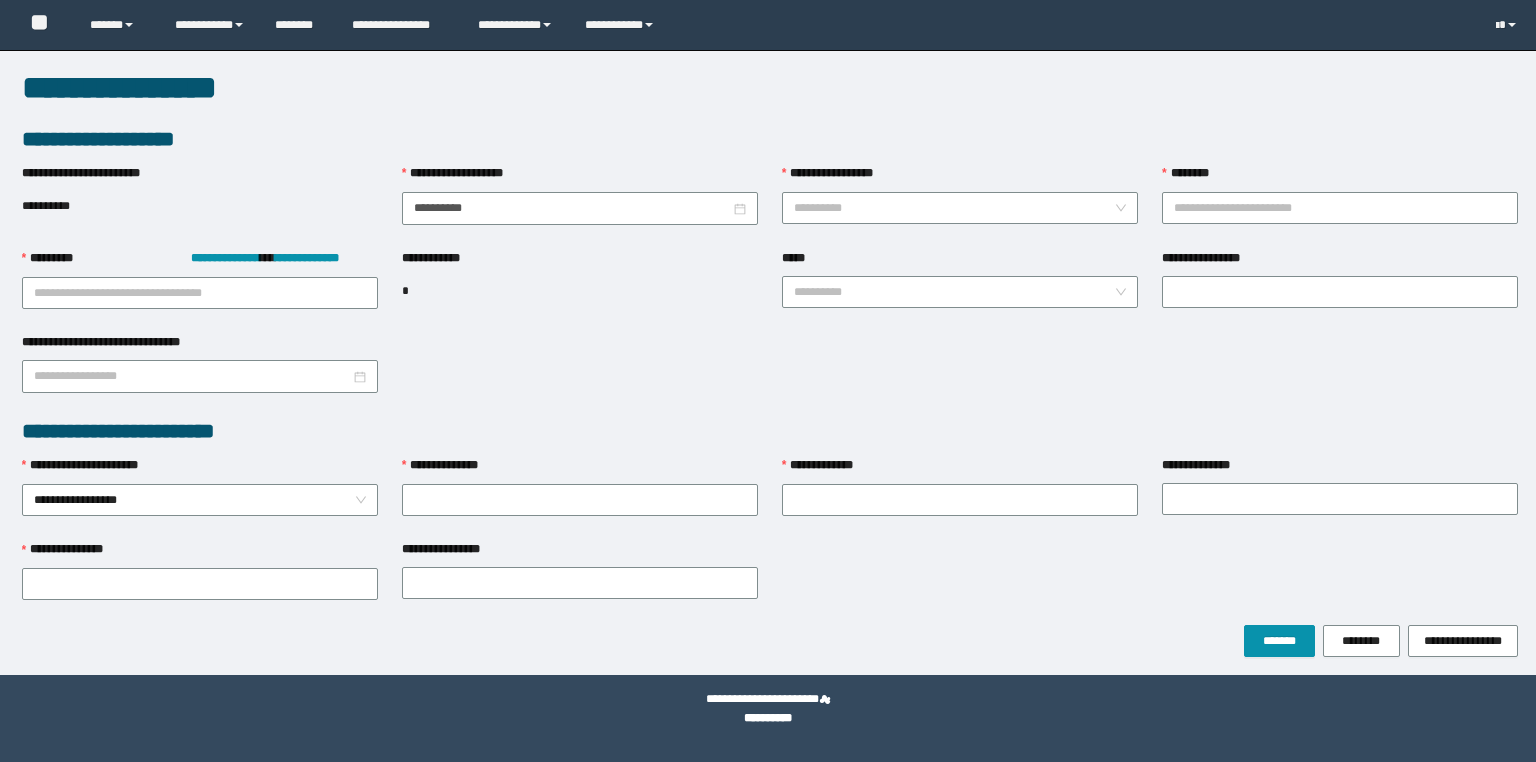 scroll, scrollTop: 0, scrollLeft: 0, axis: both 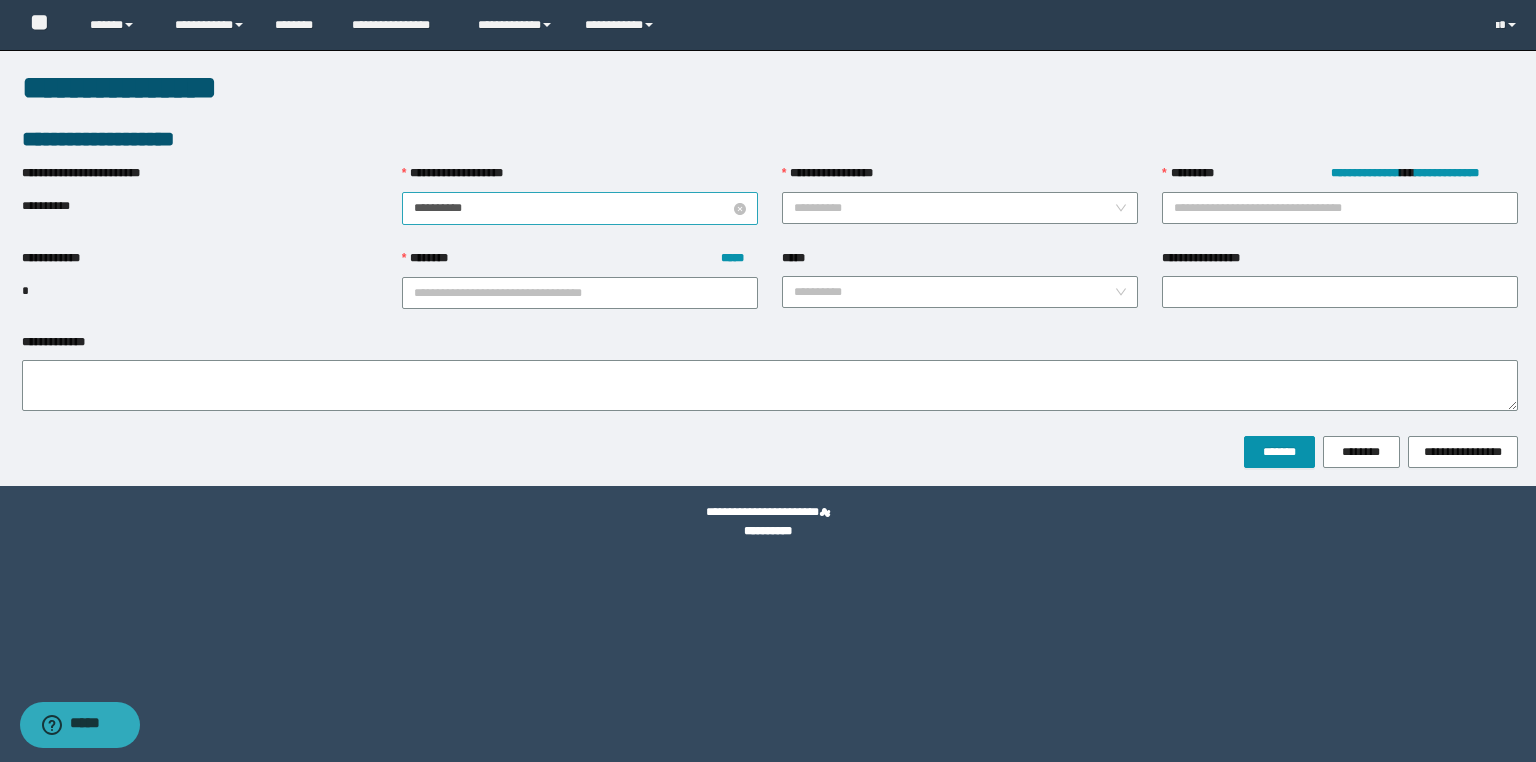 click on "**********" at bounding box center (572, 208) 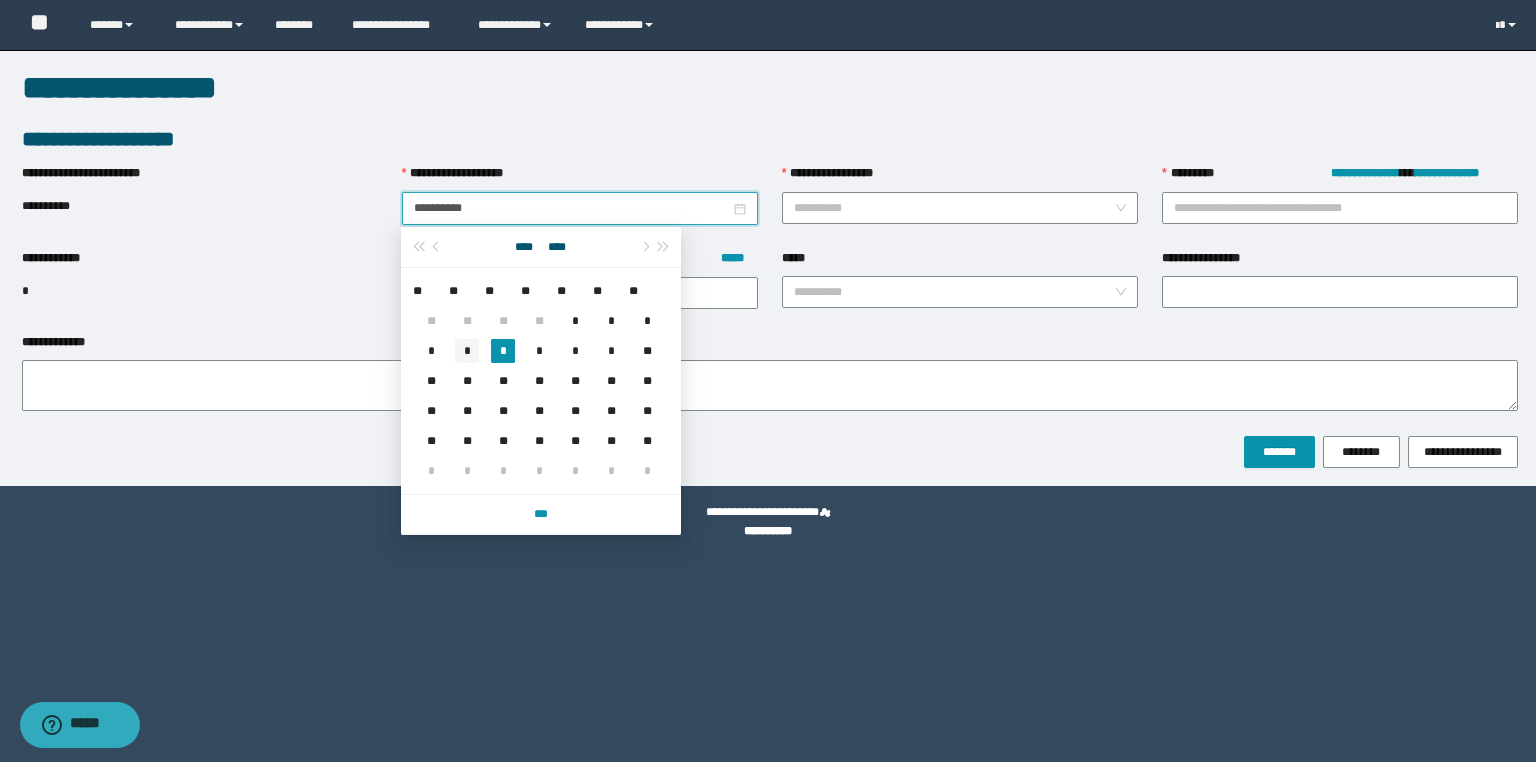 type on "**********" 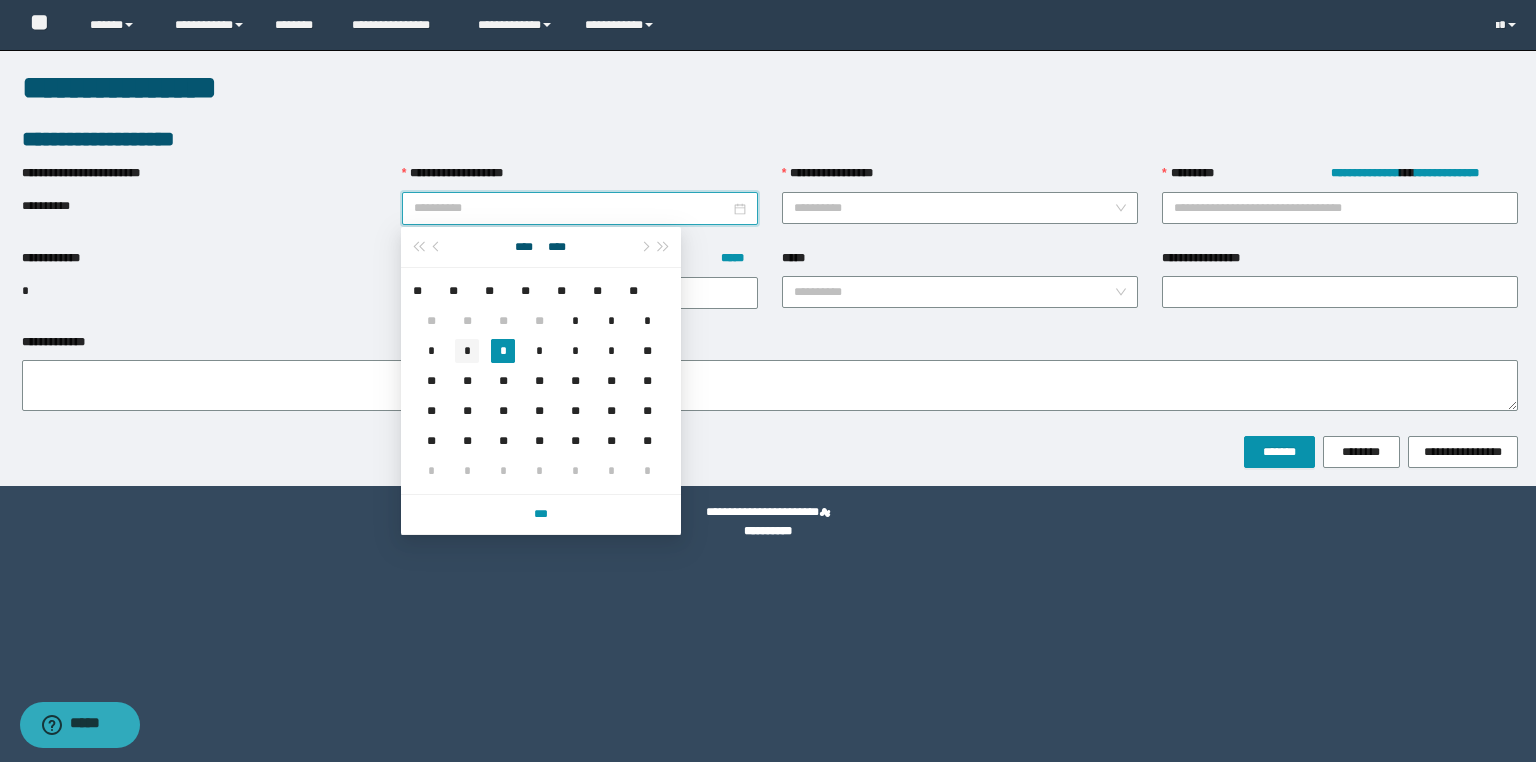 click on "*" at bounding box center (467, 351) 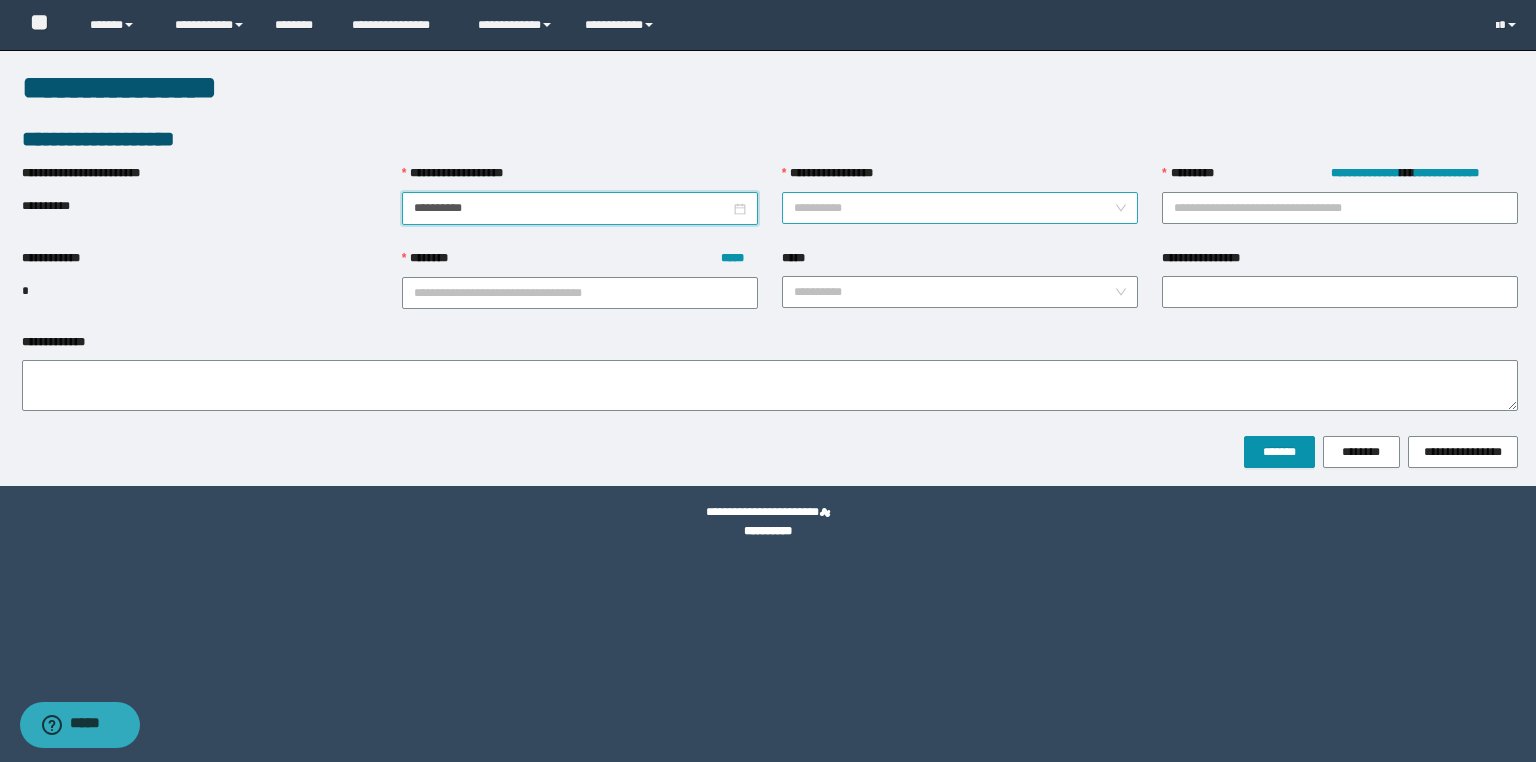click on "**********" at bounding box center (954, 208) 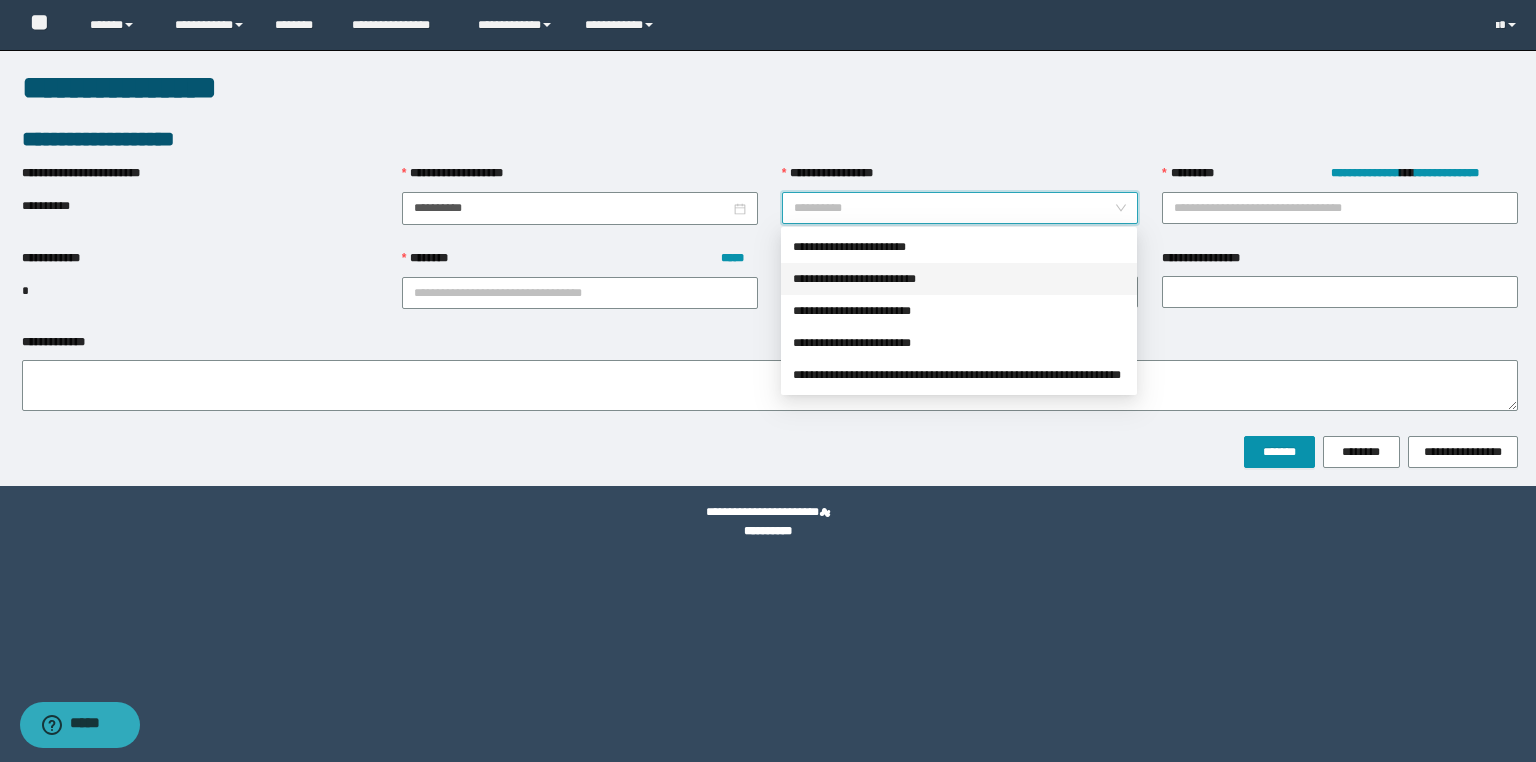 click on "**********" at bounding box center [959, 311] 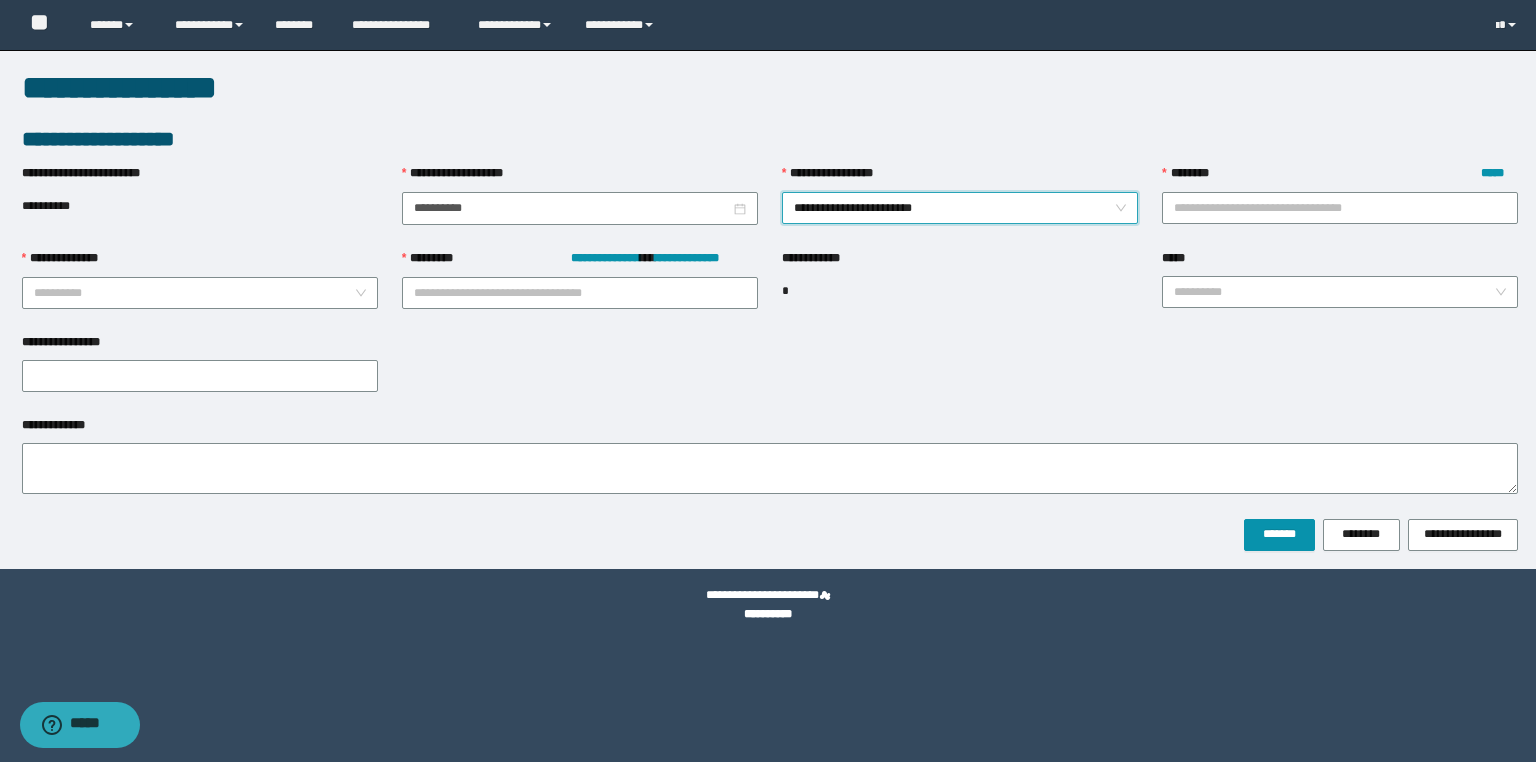 click on "**********" at bounding box center [960, 208] 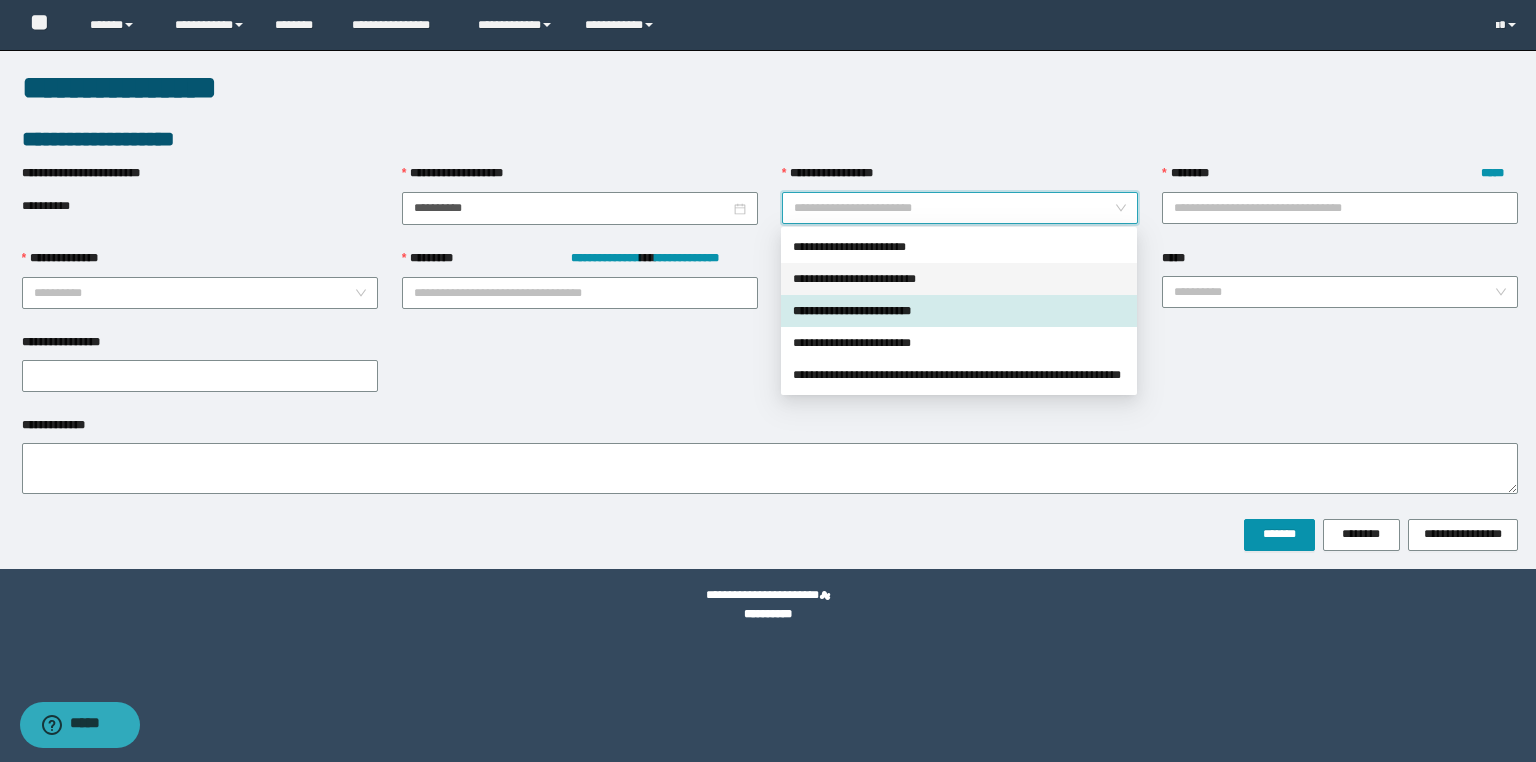 click on "**********" at bounding box center [959, 279] 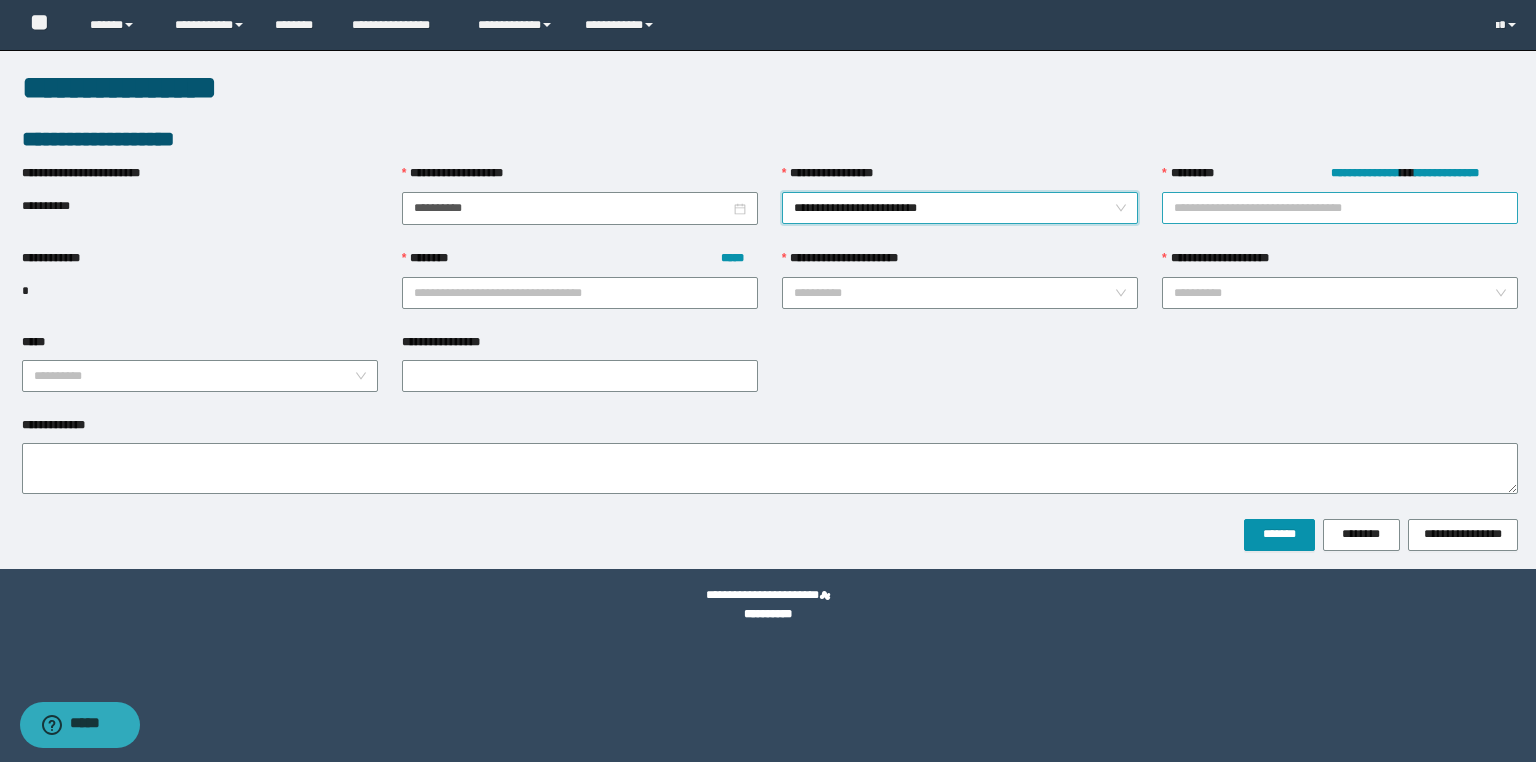 click on "**********" at bounding box center [1340, 208] 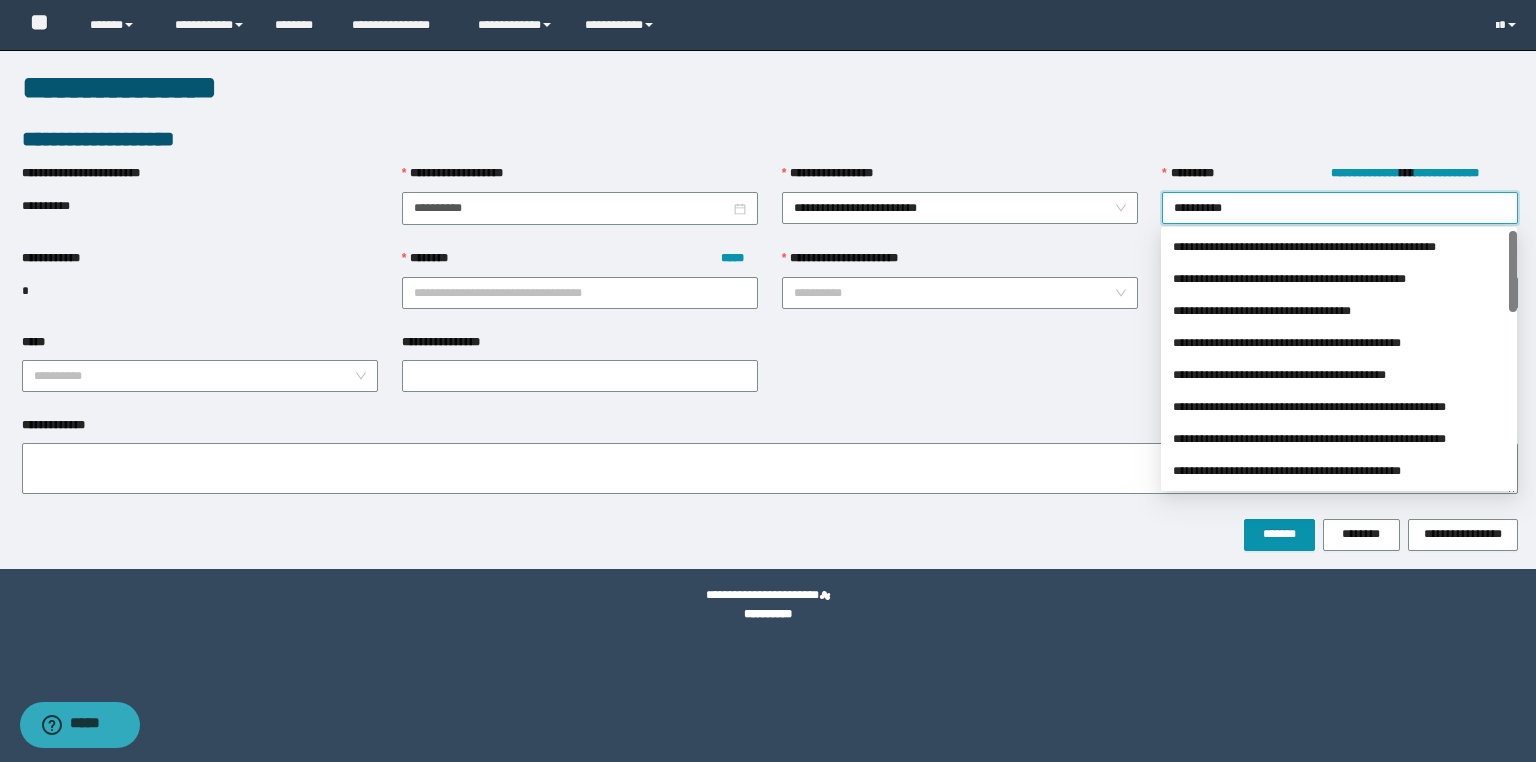 type on "**********" 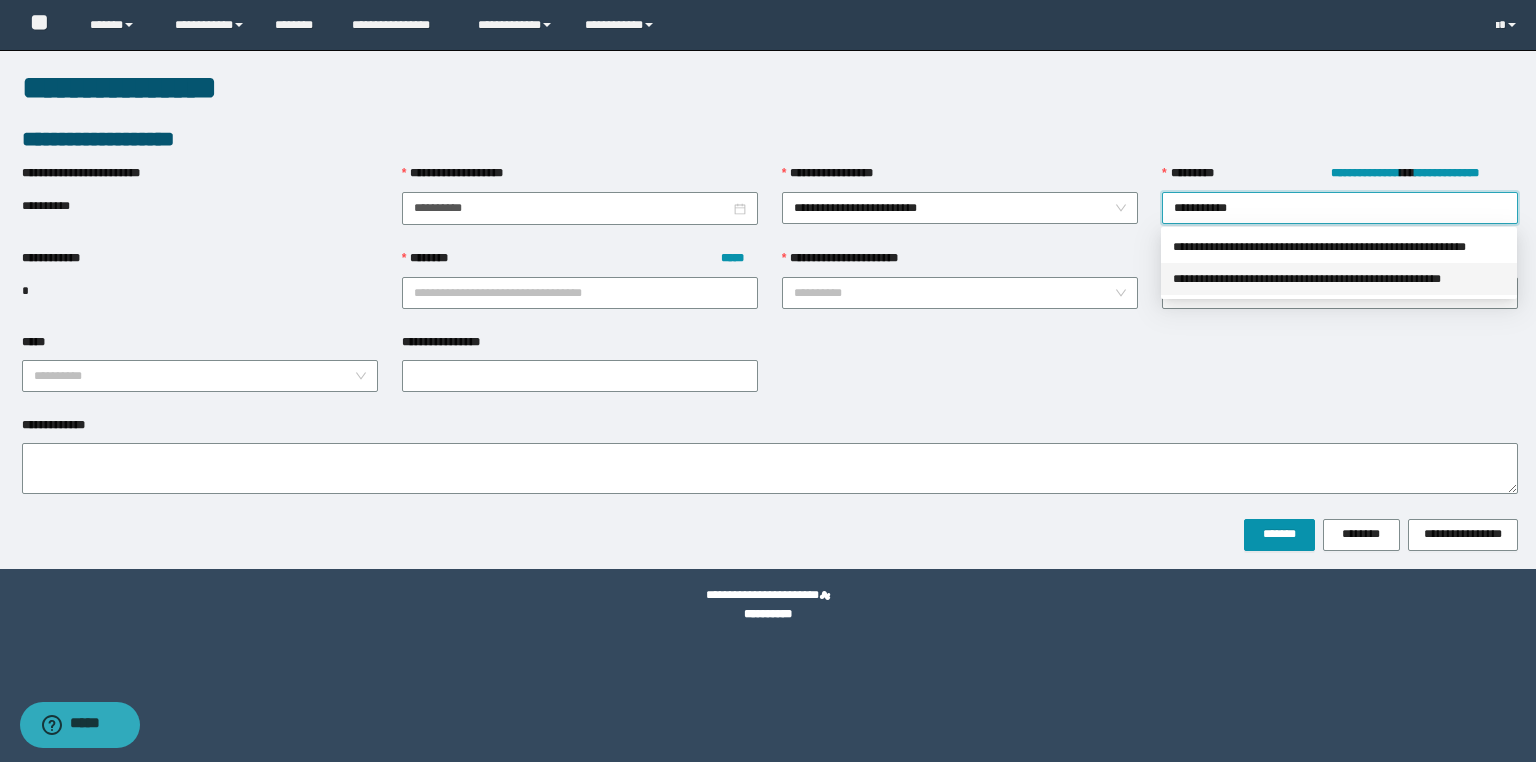 click on "**********" at bounding box center (1339, 279) 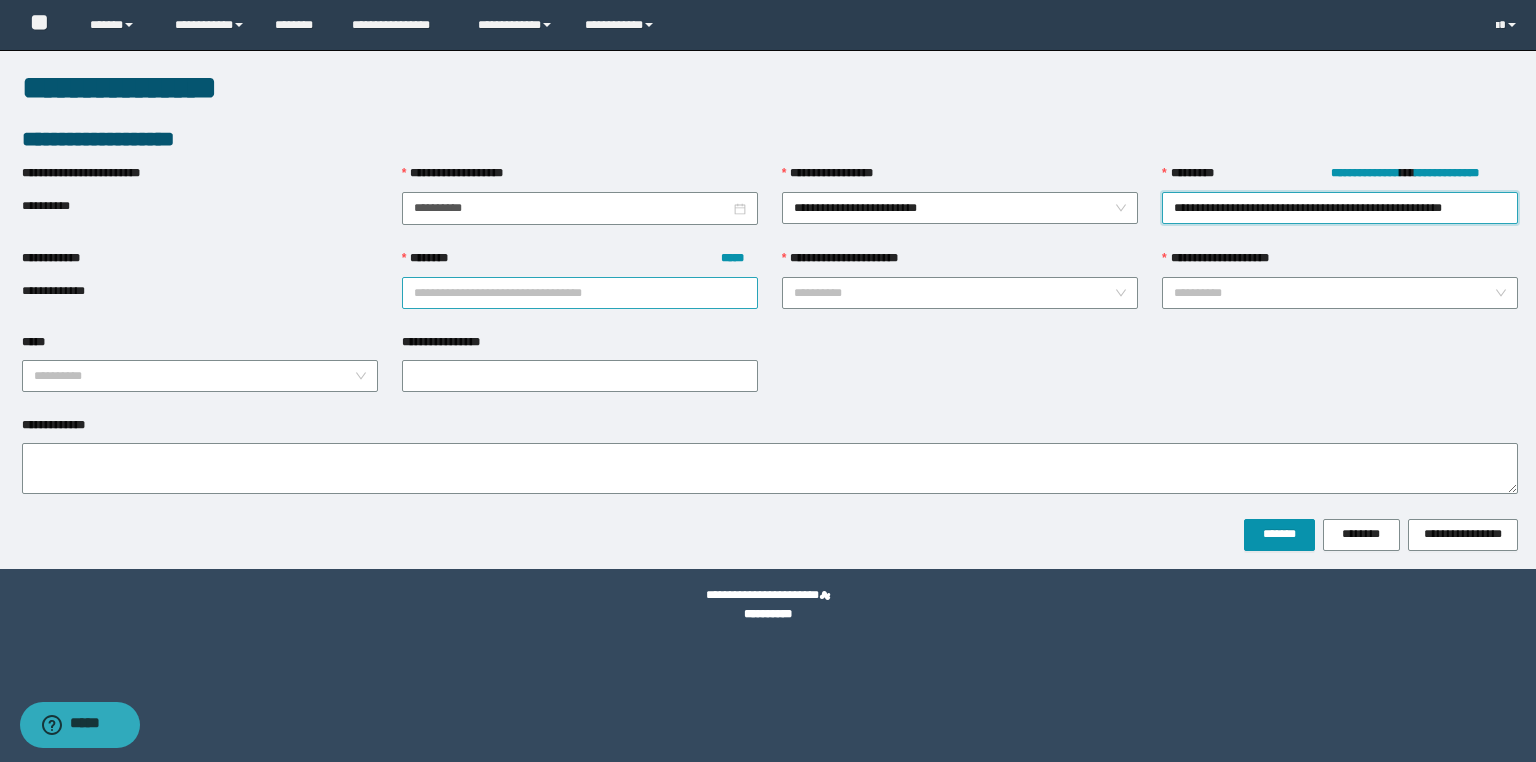 click on "******** *****" at bounding box center (580, 293) 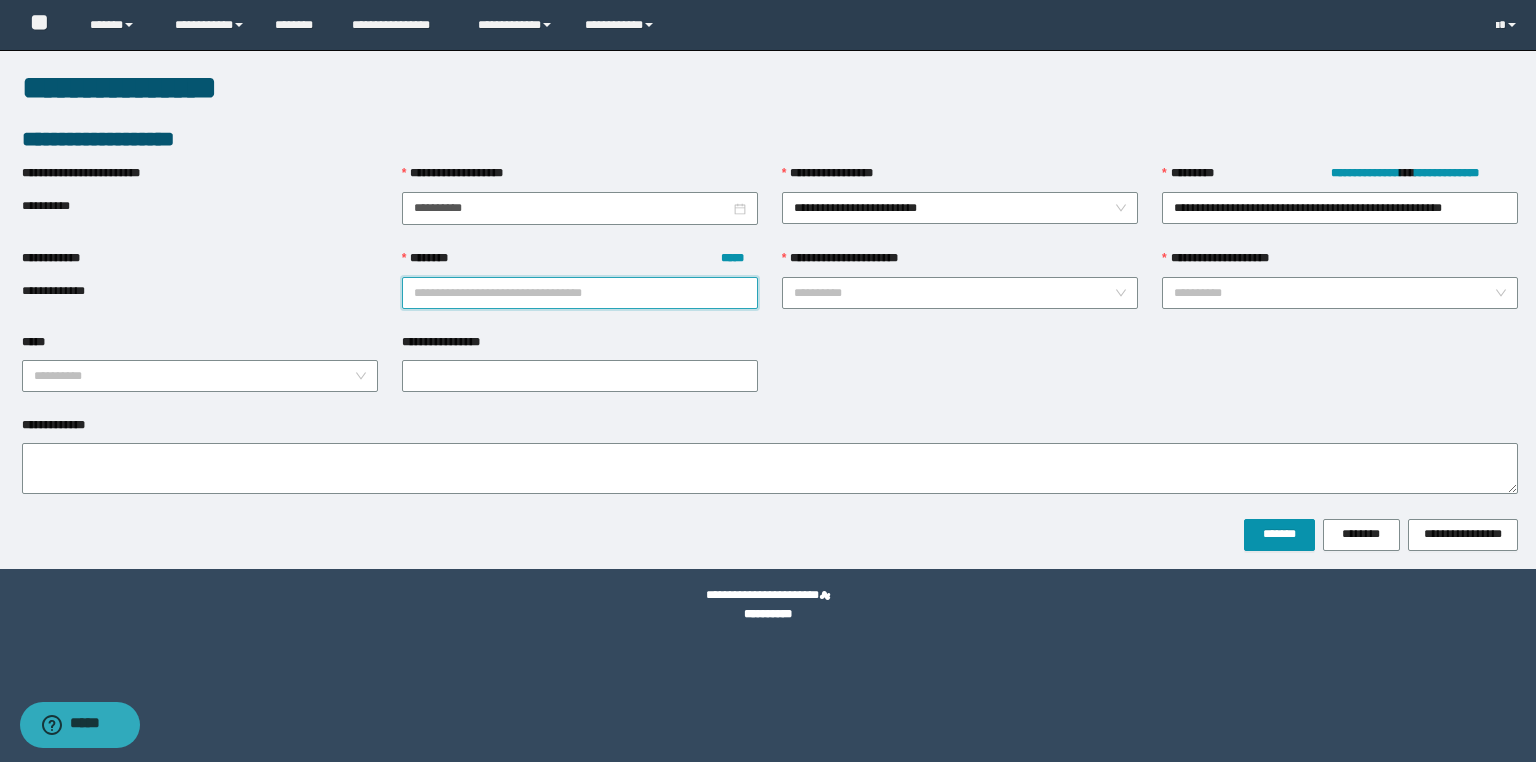 paste on "********" 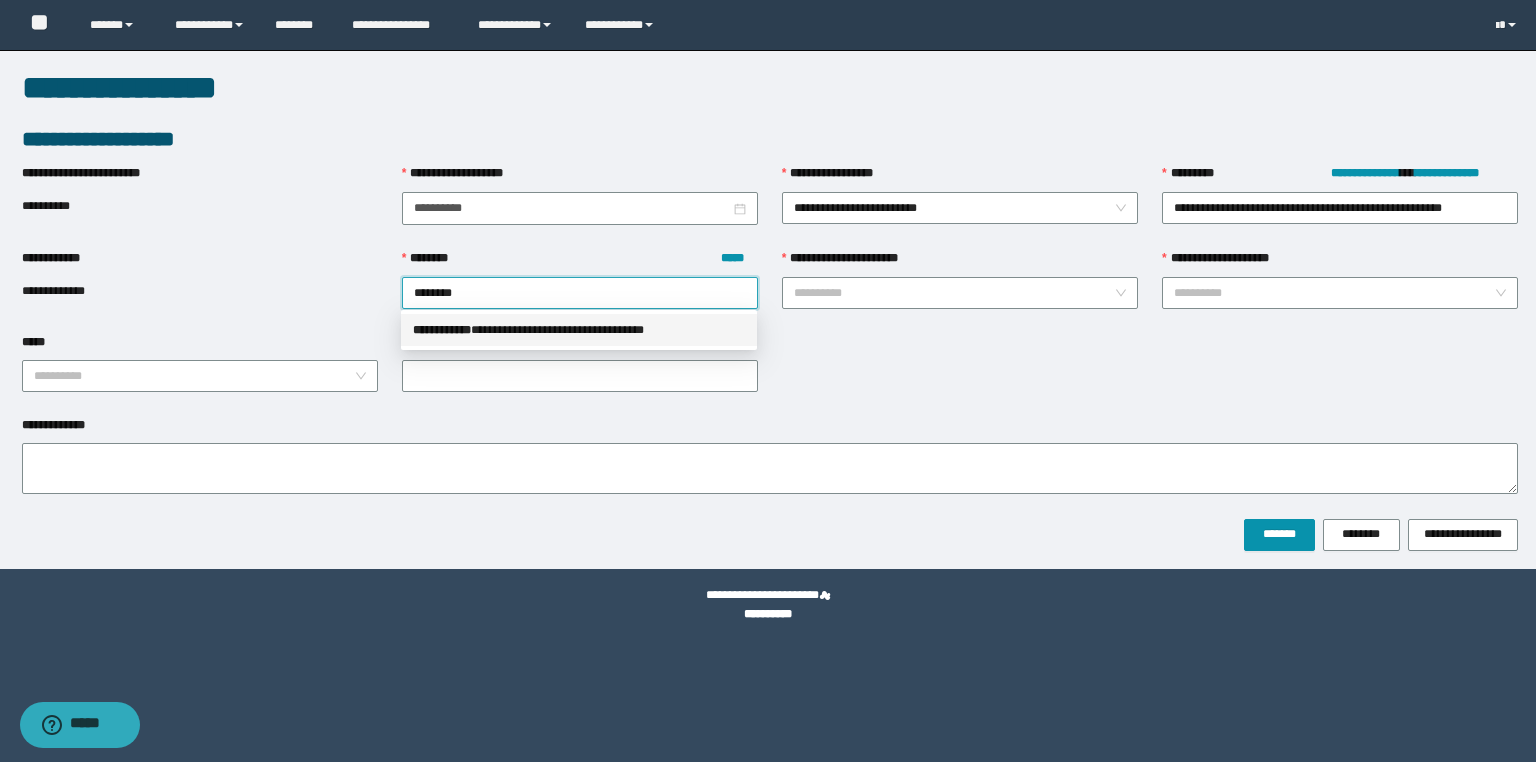 click on "**********" at bounding box center (579, 330) 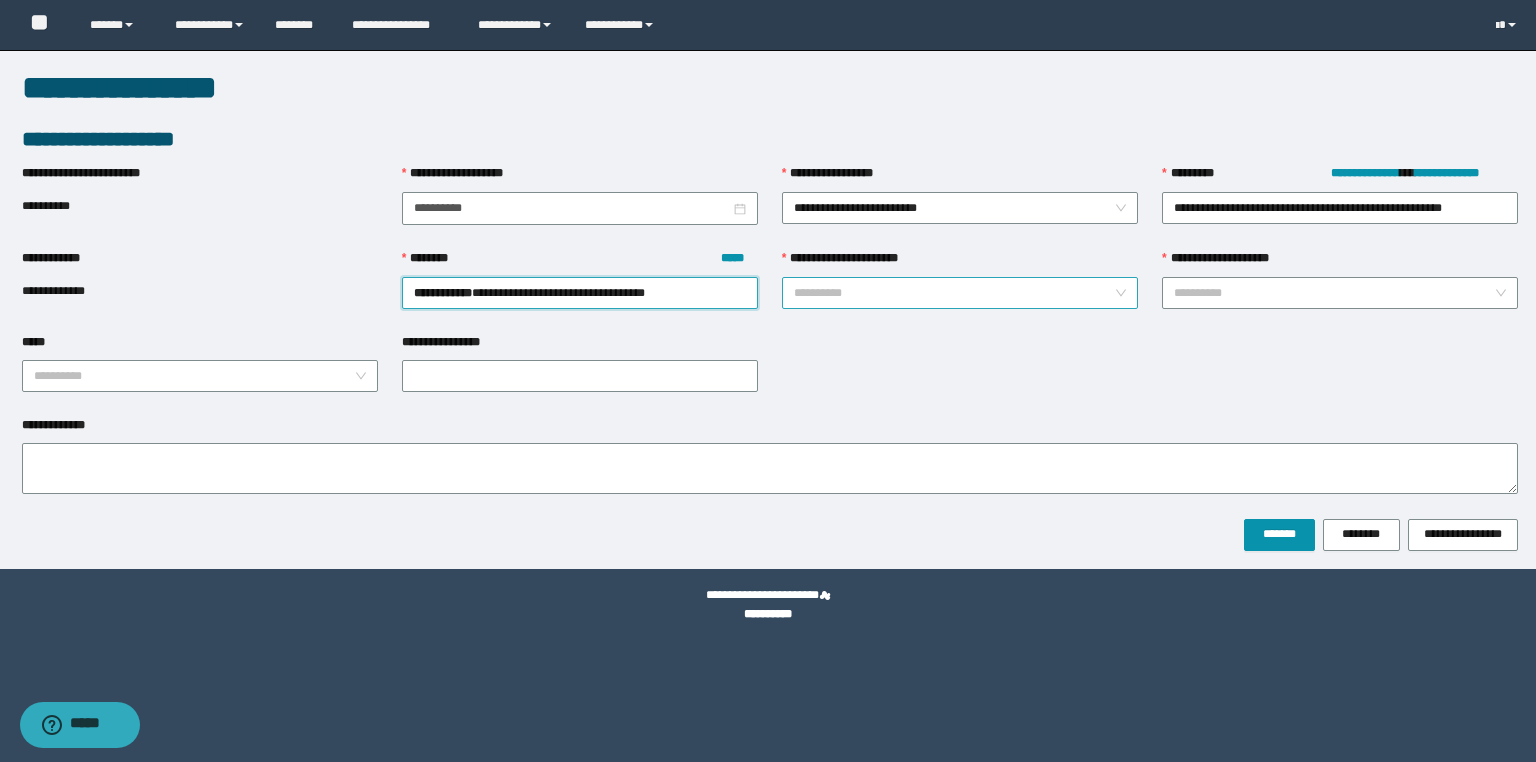 click on "**********" at bounding box center [954, 293] 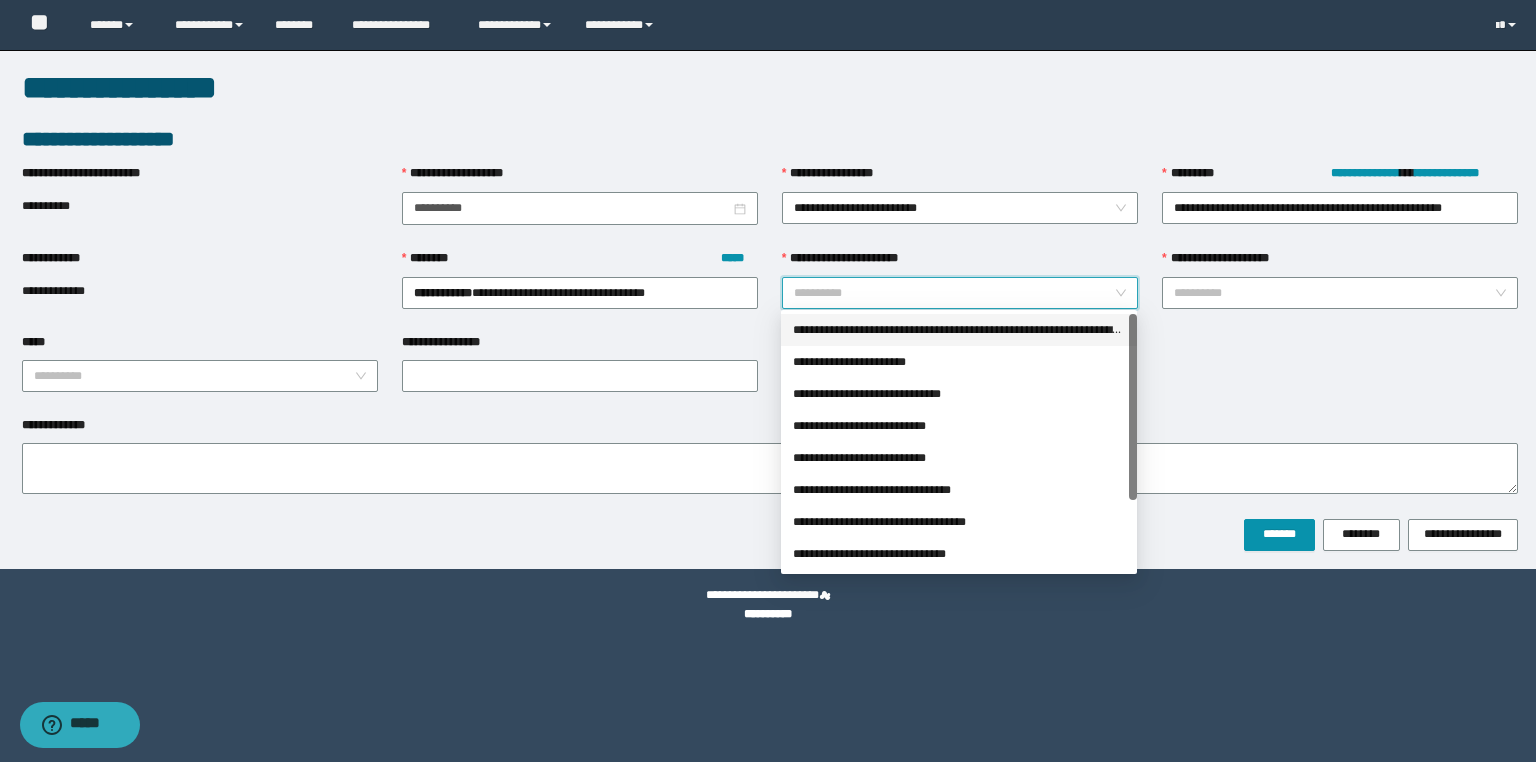 drag, startPoint x: 931, startPoint y: 322, endPoint x: 1101, endPoint y: 309, distance: 170.49634 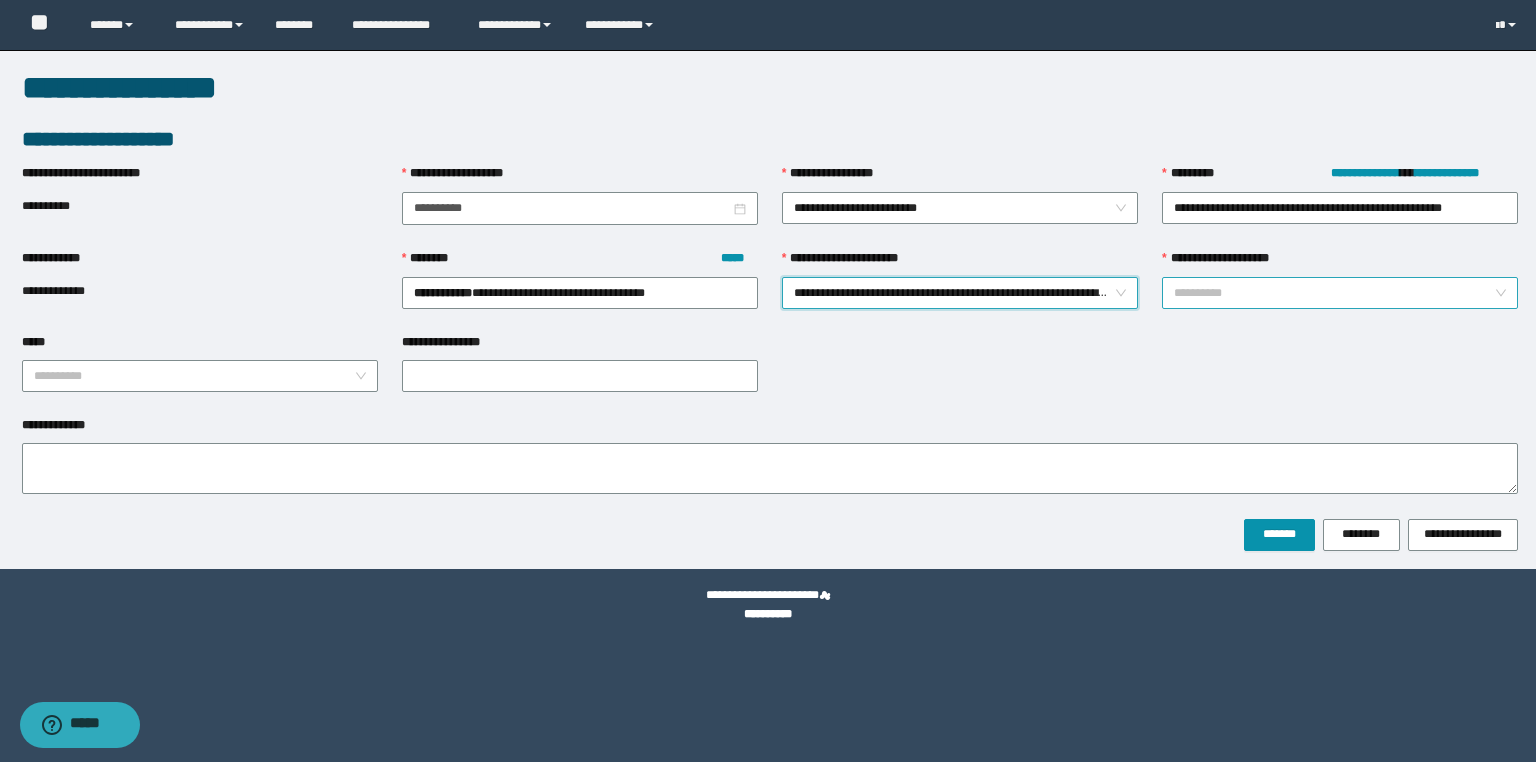 click on "**********" at bounding box center [1334, 293] 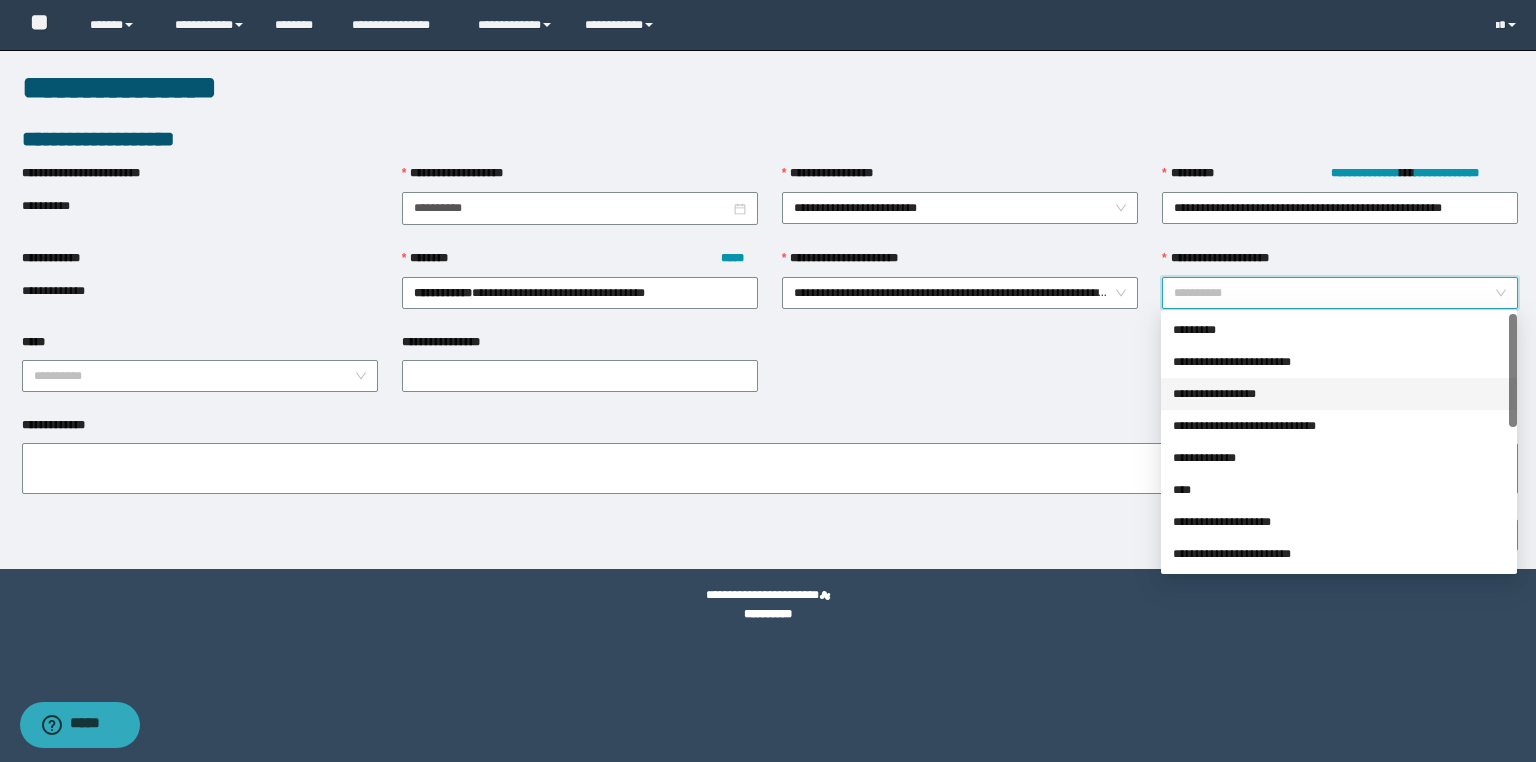 click on "**********" at bounding box center [1339, 394] 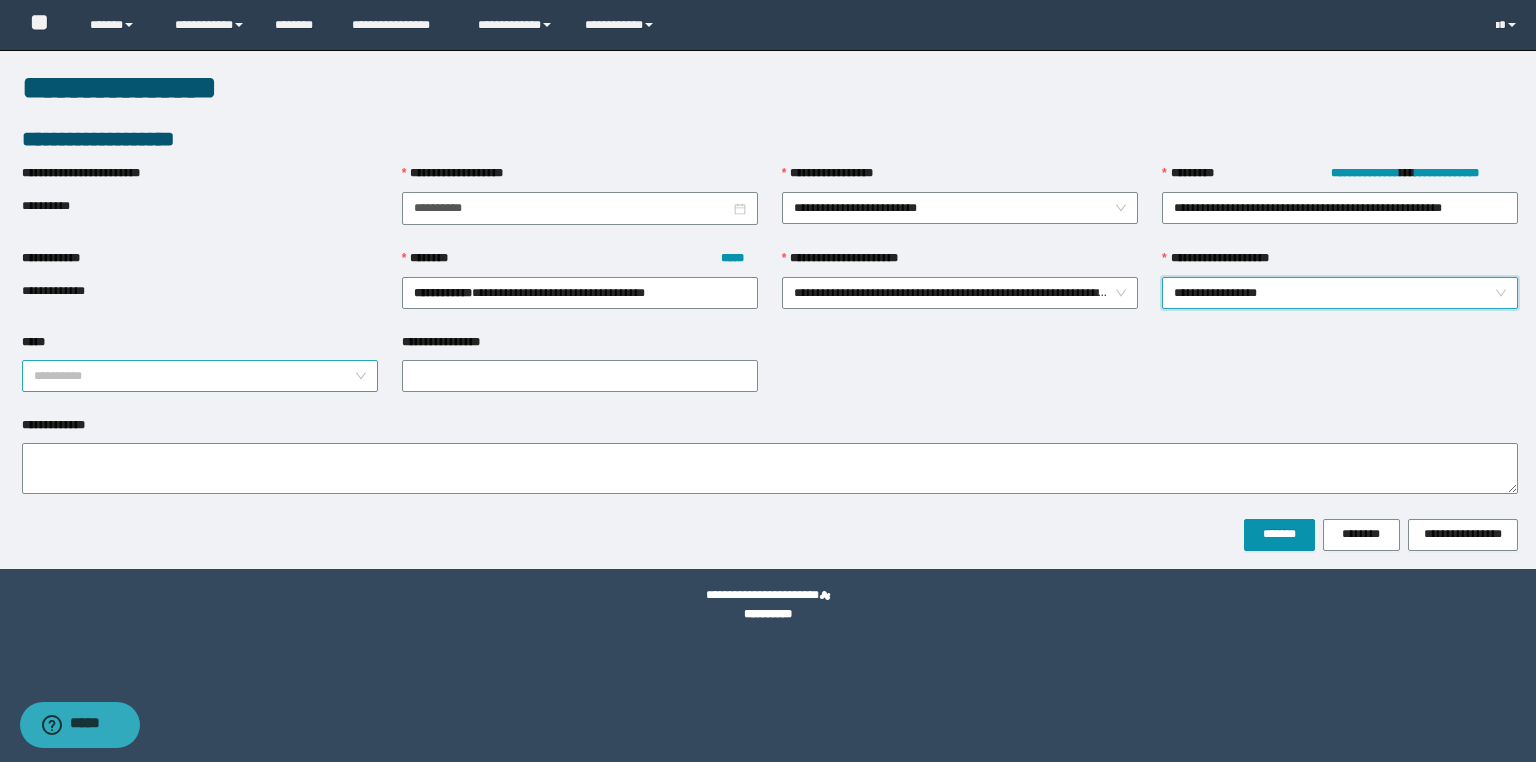 click on "*****" at bounding box center (194, 376) 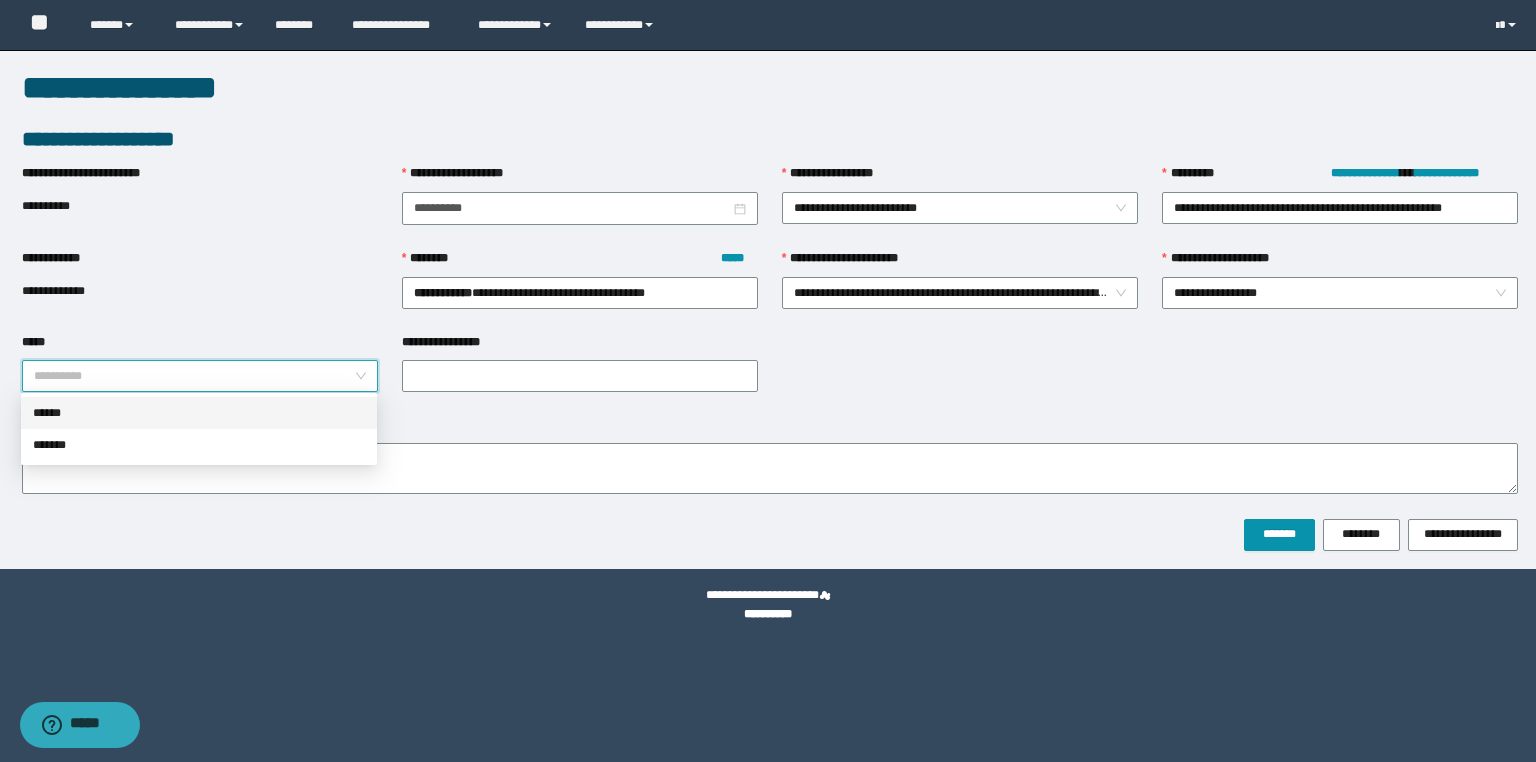 click on "******" at bounding box center [199, 413] 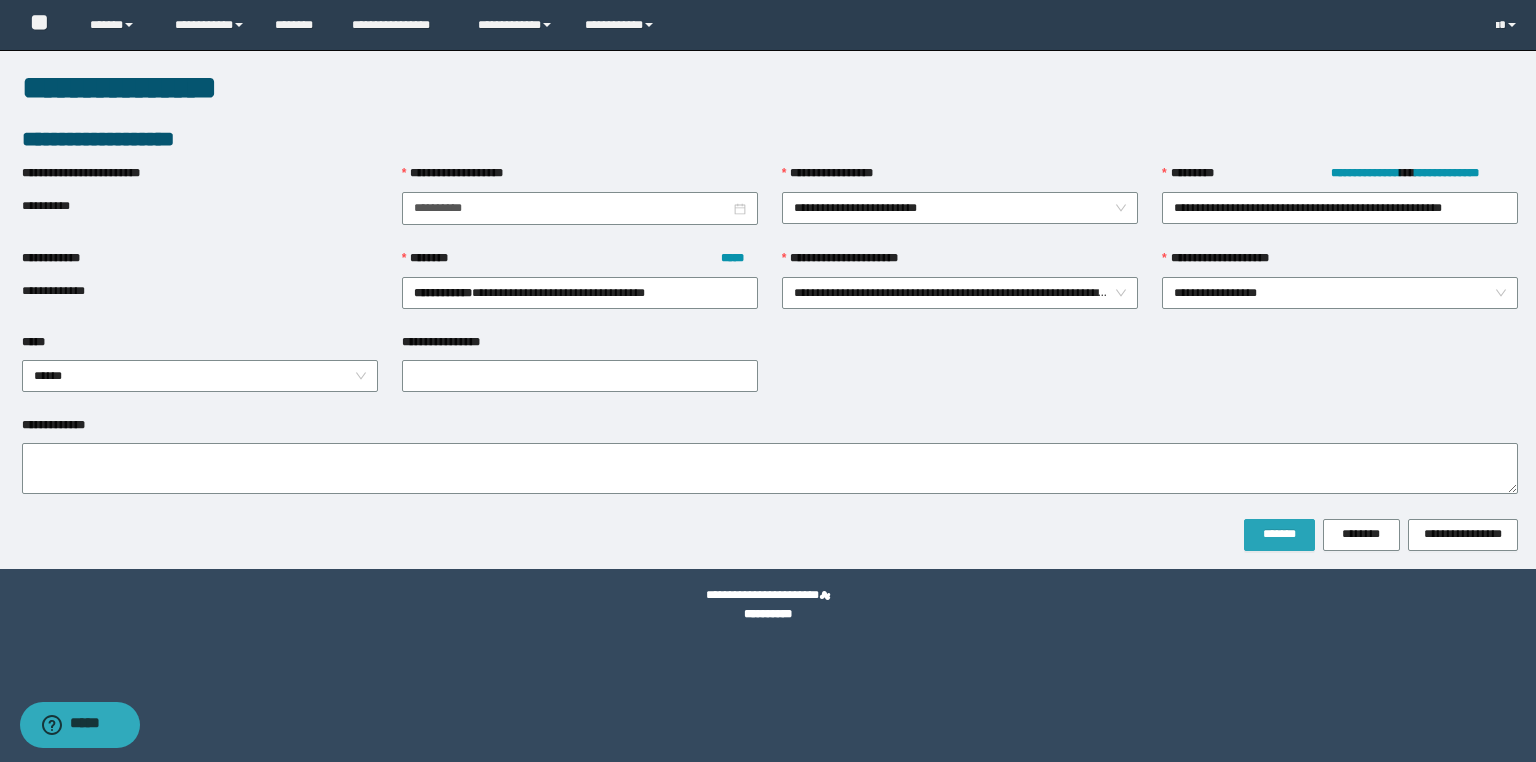 click on "*******" at bounding box center (1279, 534) 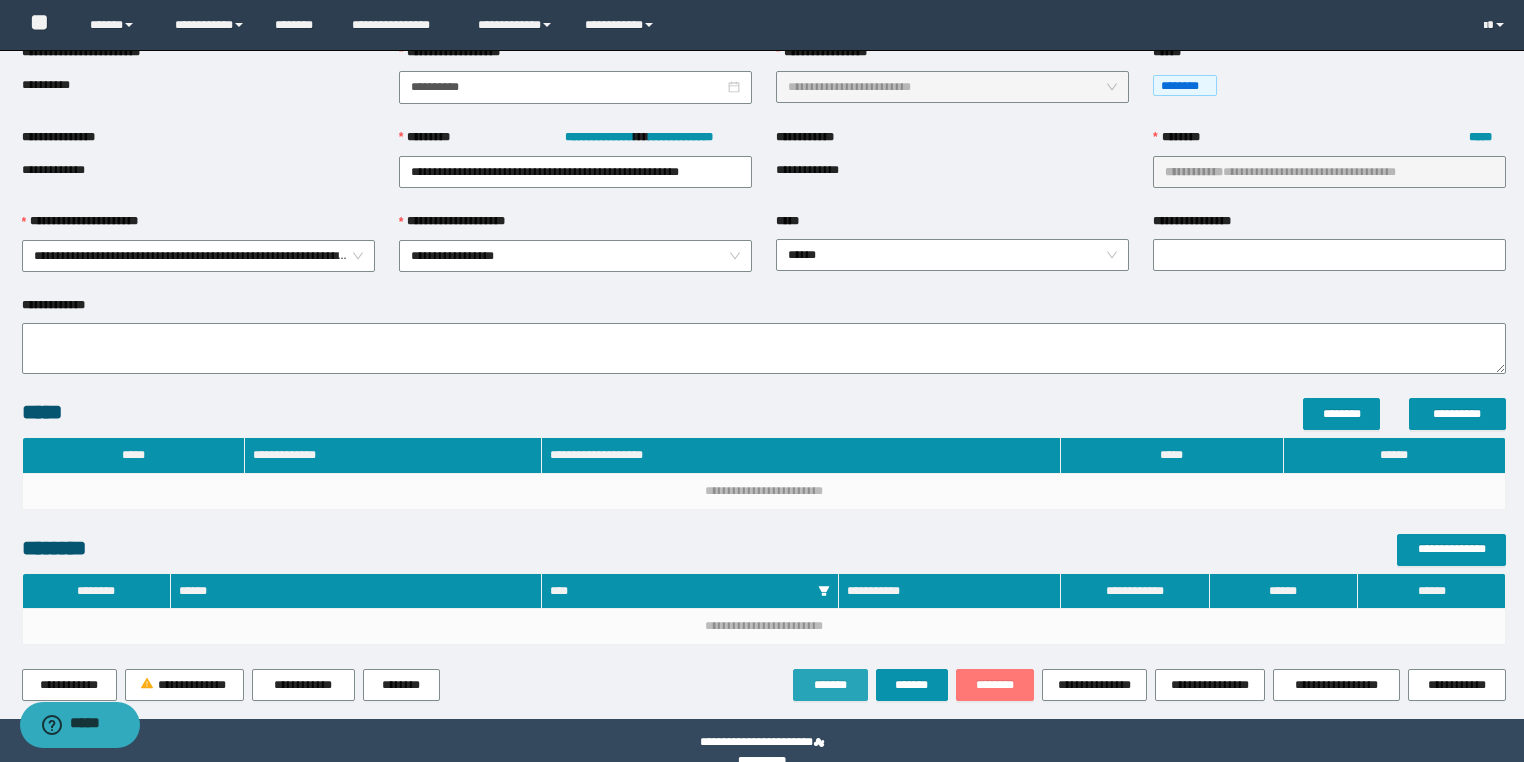 scroll, scrollTop: 202, scrollLeft: 0, axis: vertical 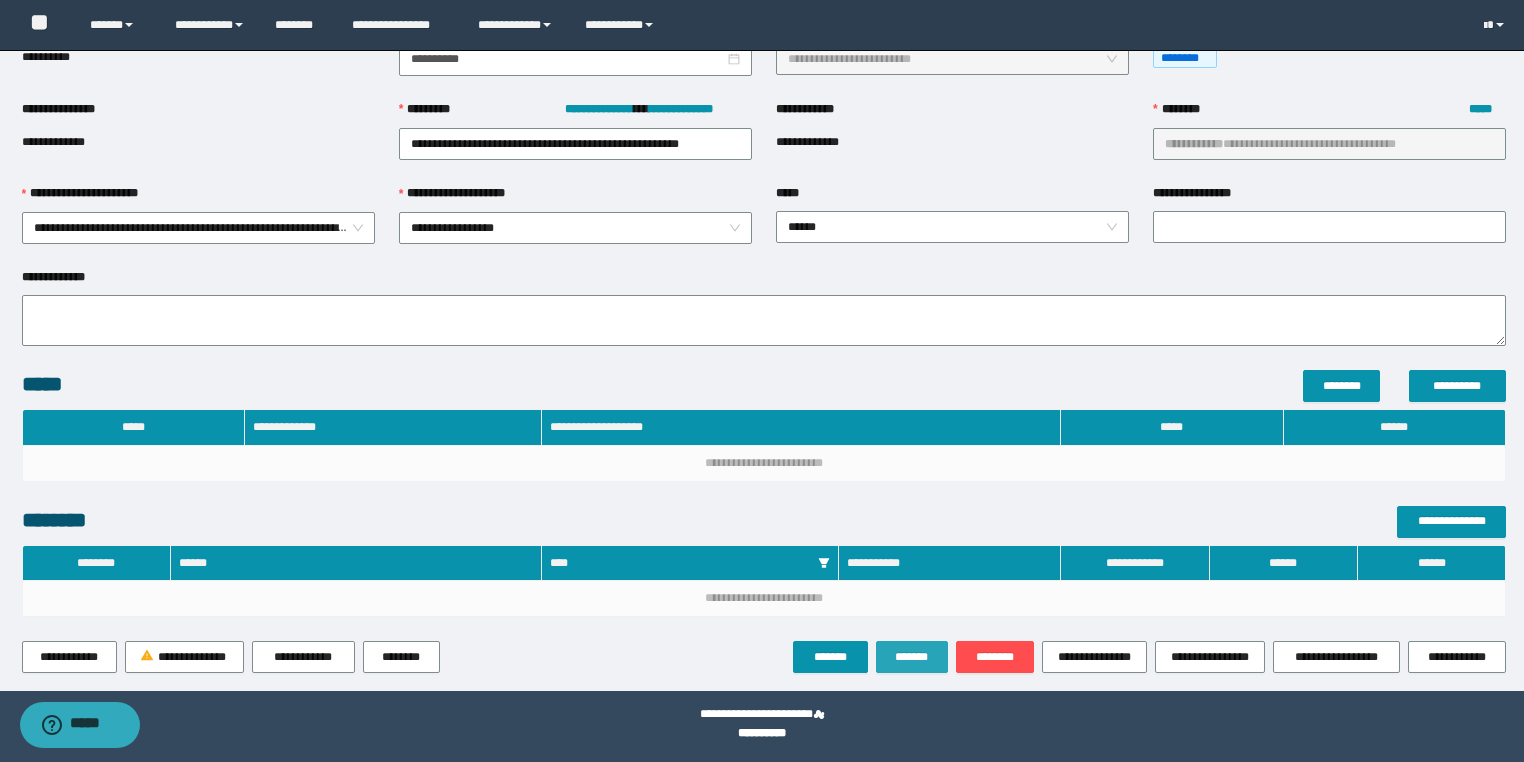 click on "*******" at bounding box center [912, 657] 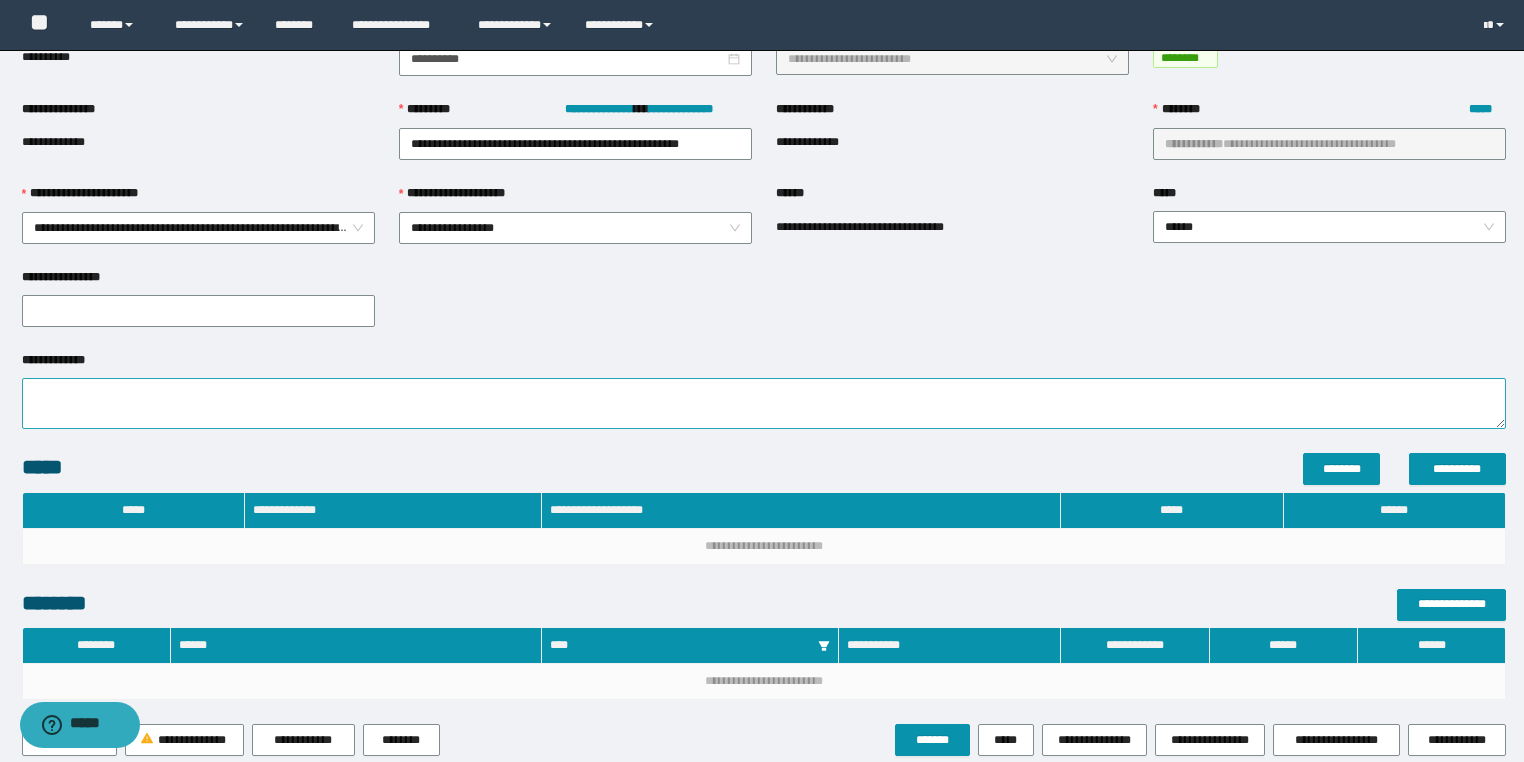scroll, scrollTop: 0, scrollLeft: 0, axis: both 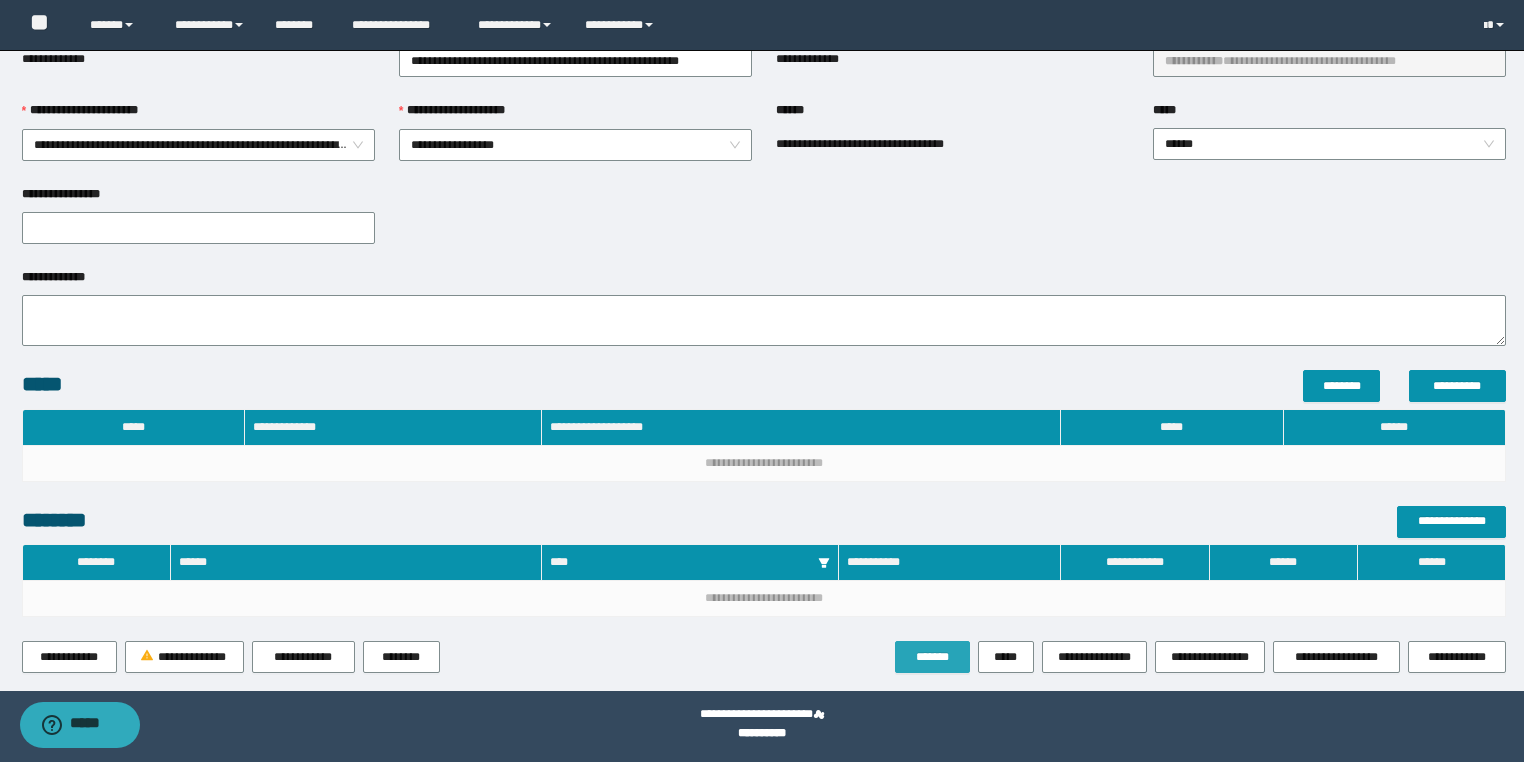 click on "*******" at bounding box center (932, 657) 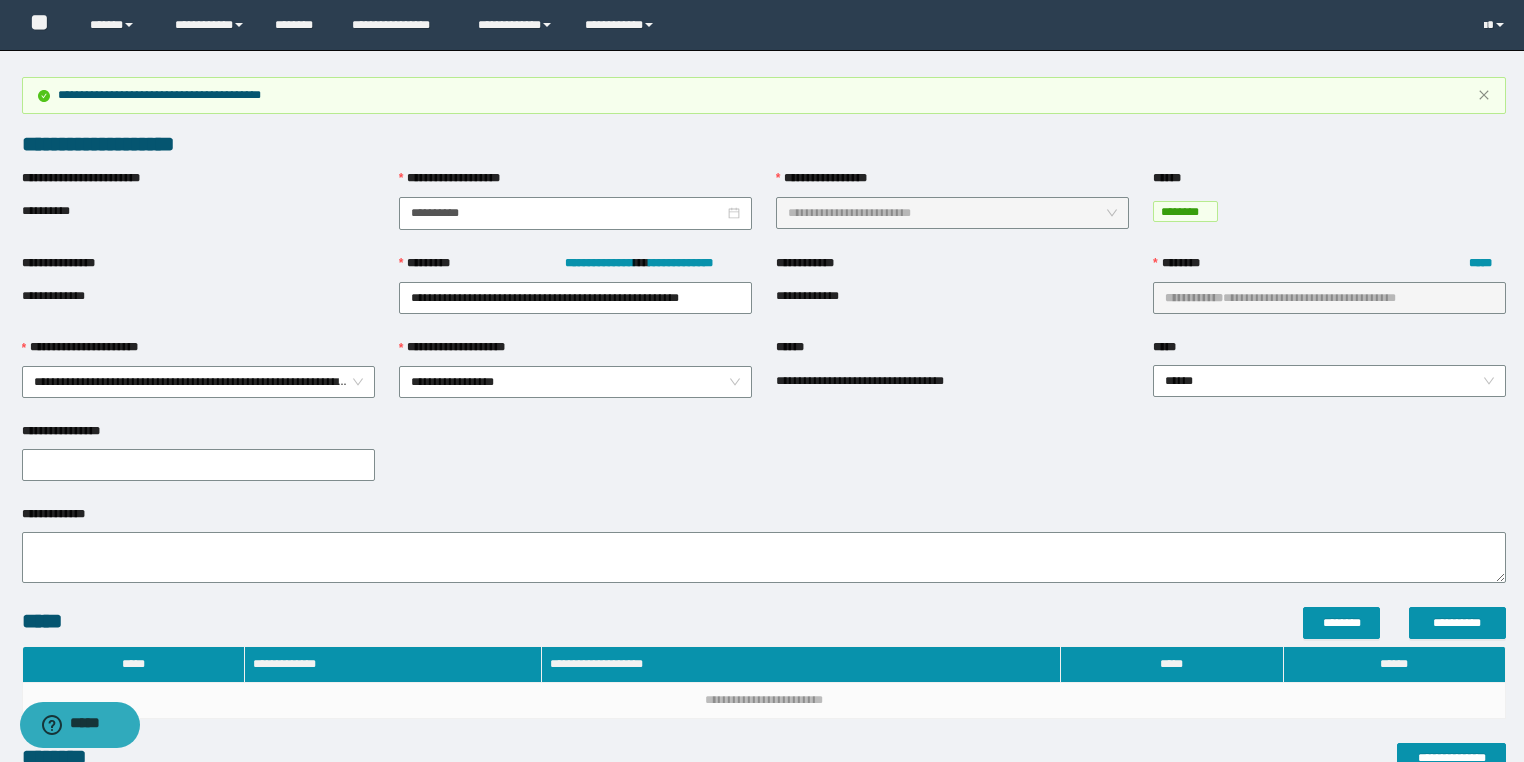 scroll, scrollTop: 0, scrollLeft: 0, axis: both 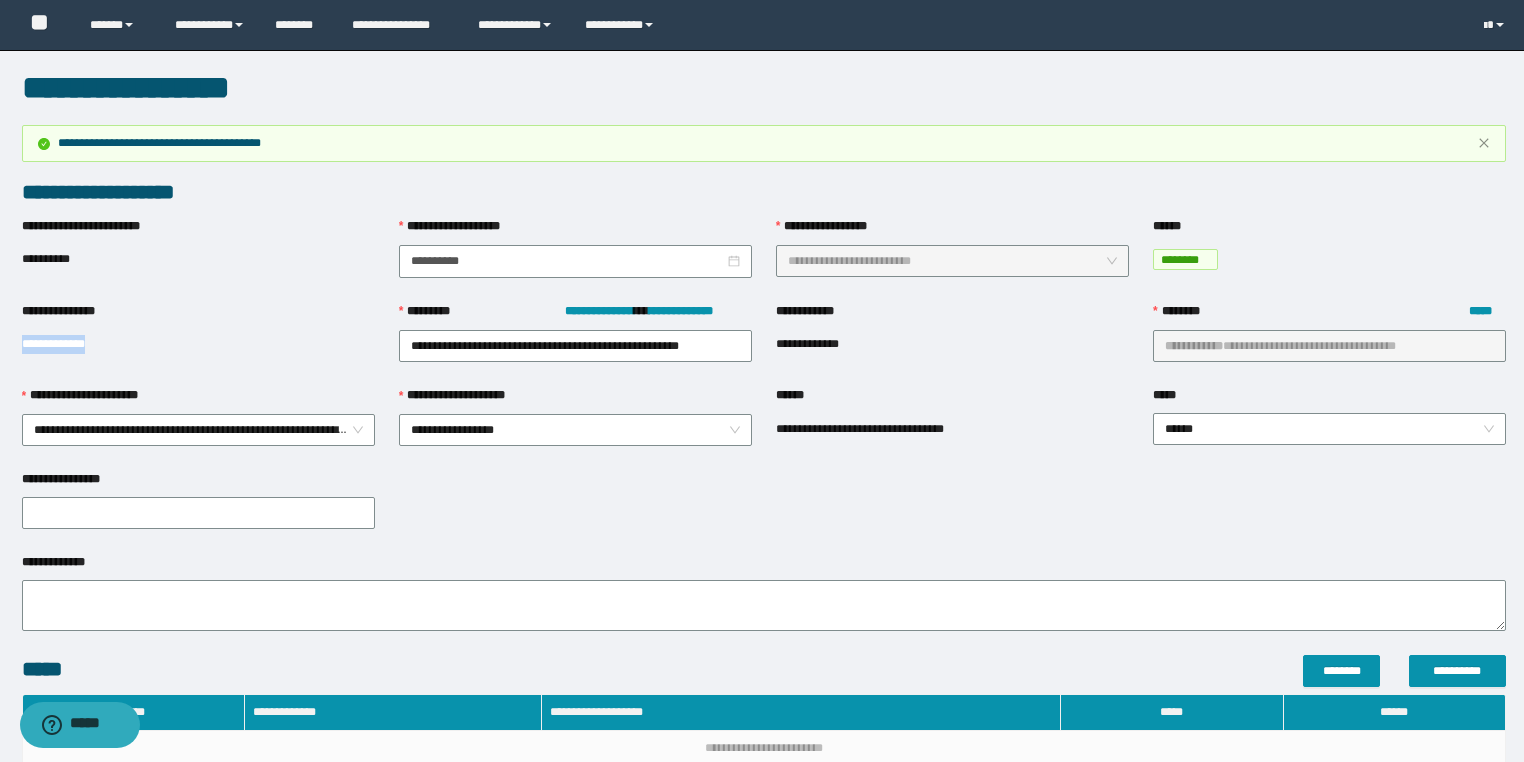 drag, startPoint x: 121, startPoint y: 342, endPoint x: 48, endPoint y: 361, distance: 75.43209 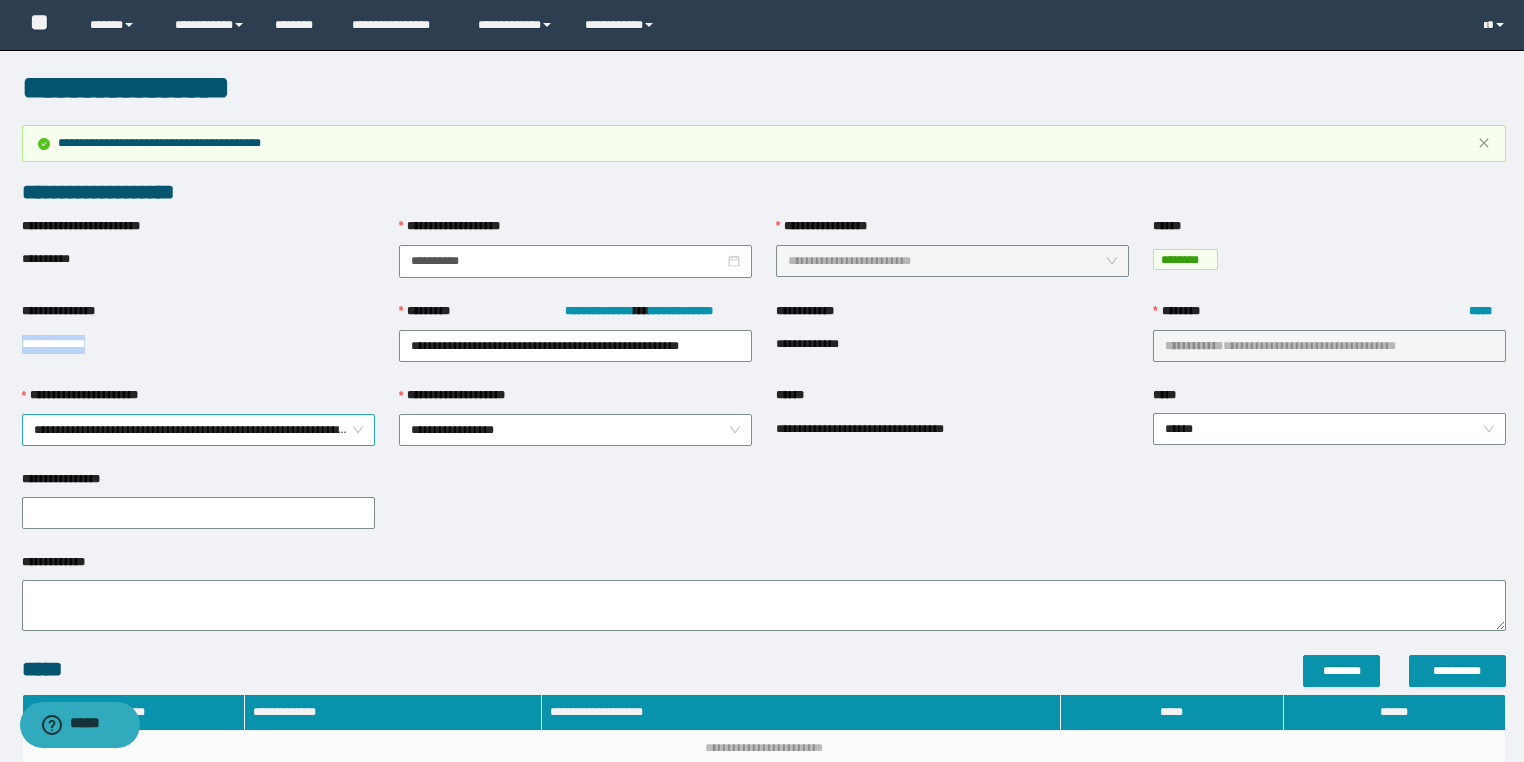 copy on "**********" 